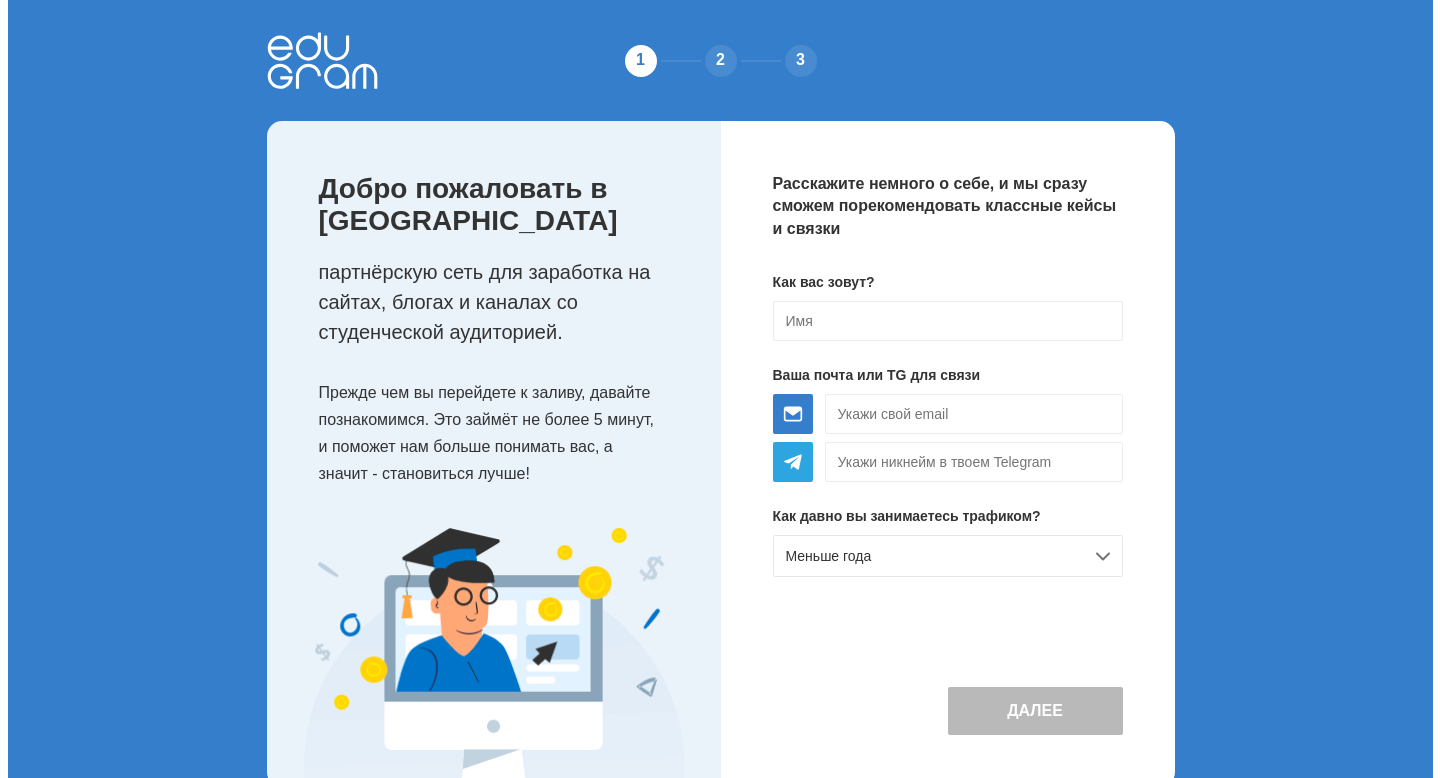 scroll, scrollTop: 0, scrollLeft: 0, axis: both 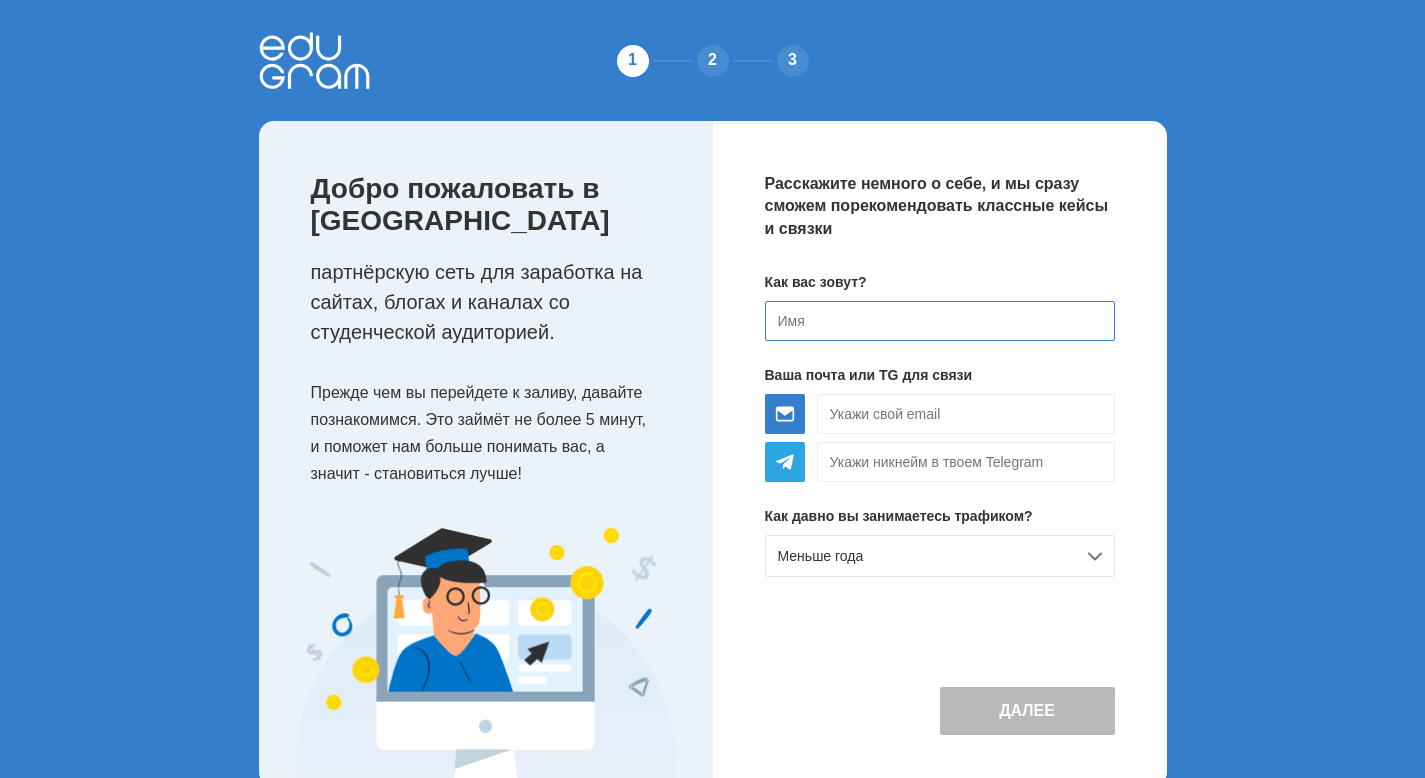 click at bounding box center (940, 321) 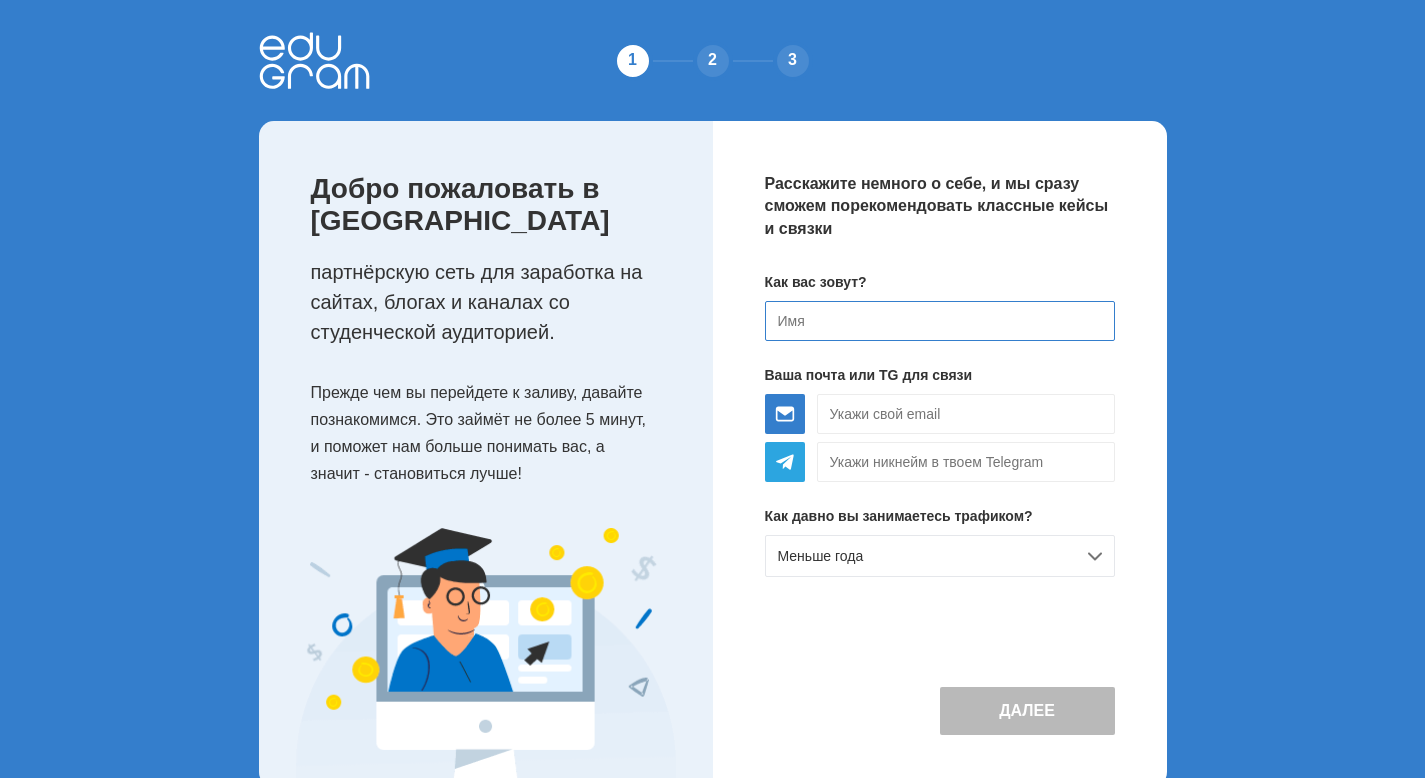 type on "D" 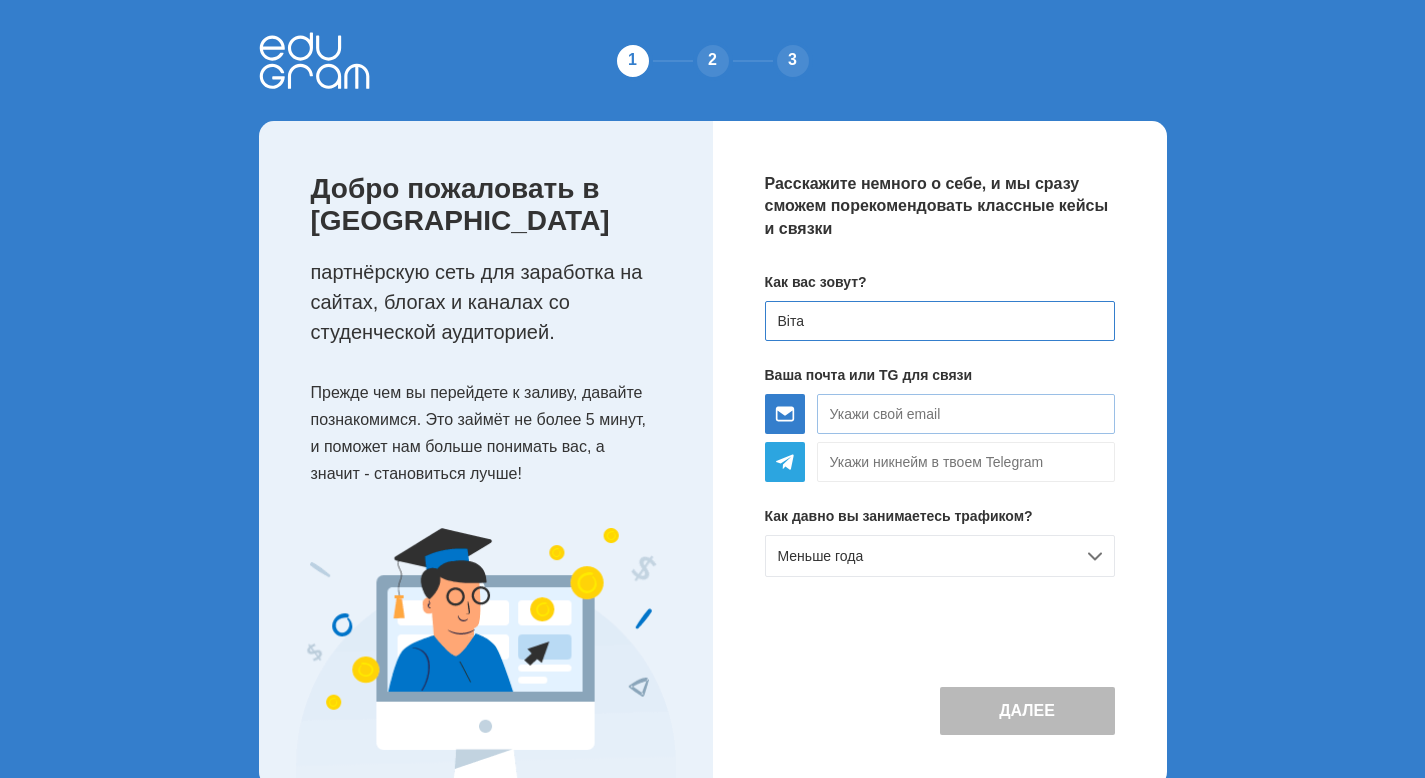 type on "Віта" 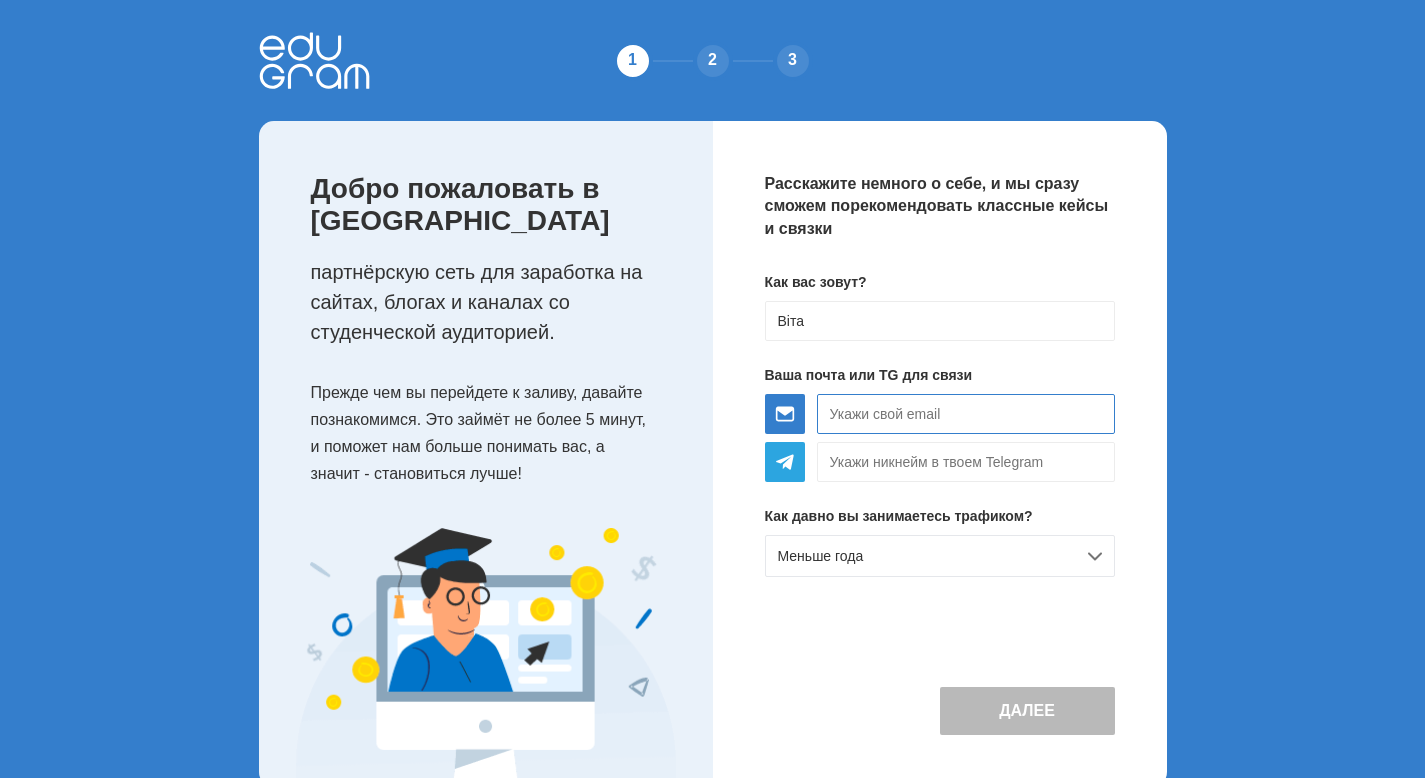 click at bounding box center [966, 414] 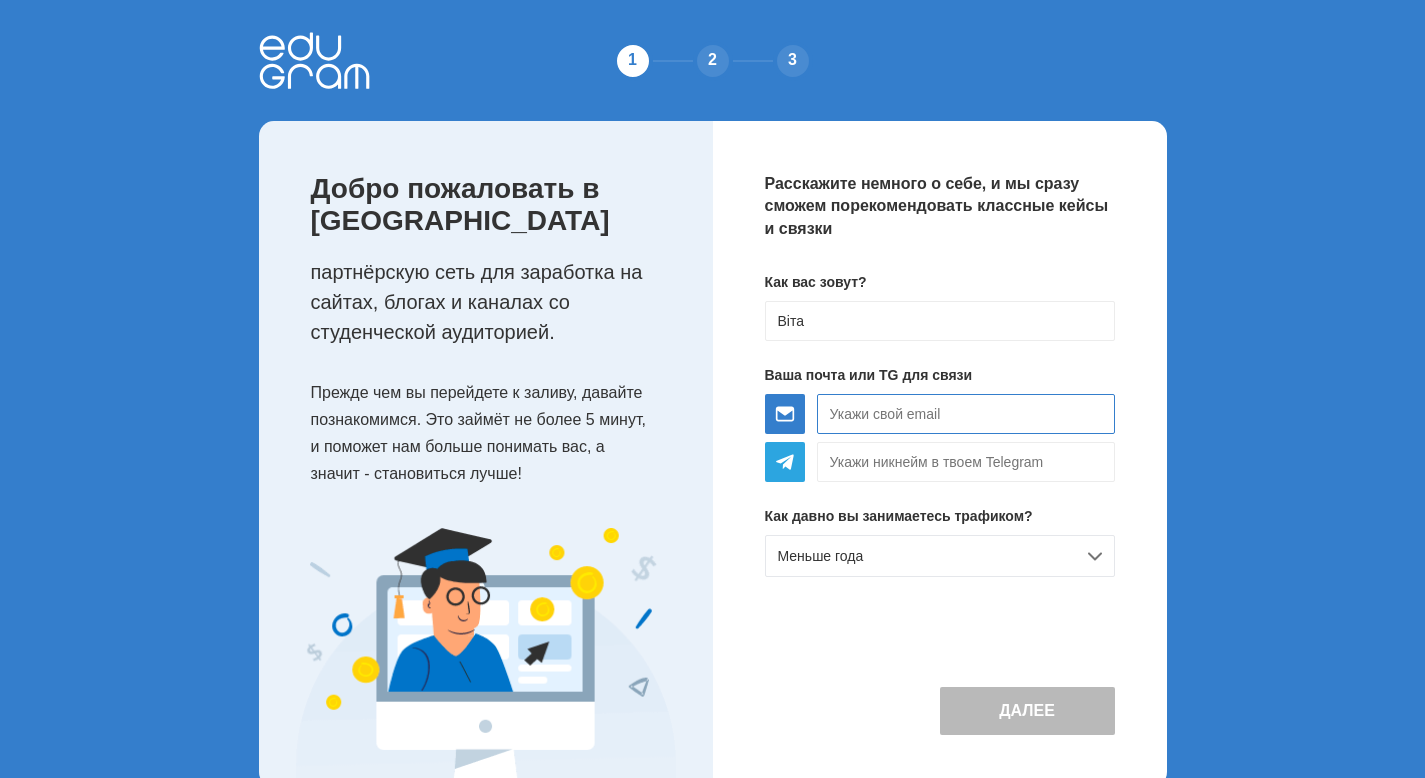 type on "vitawandr@gmail.com" 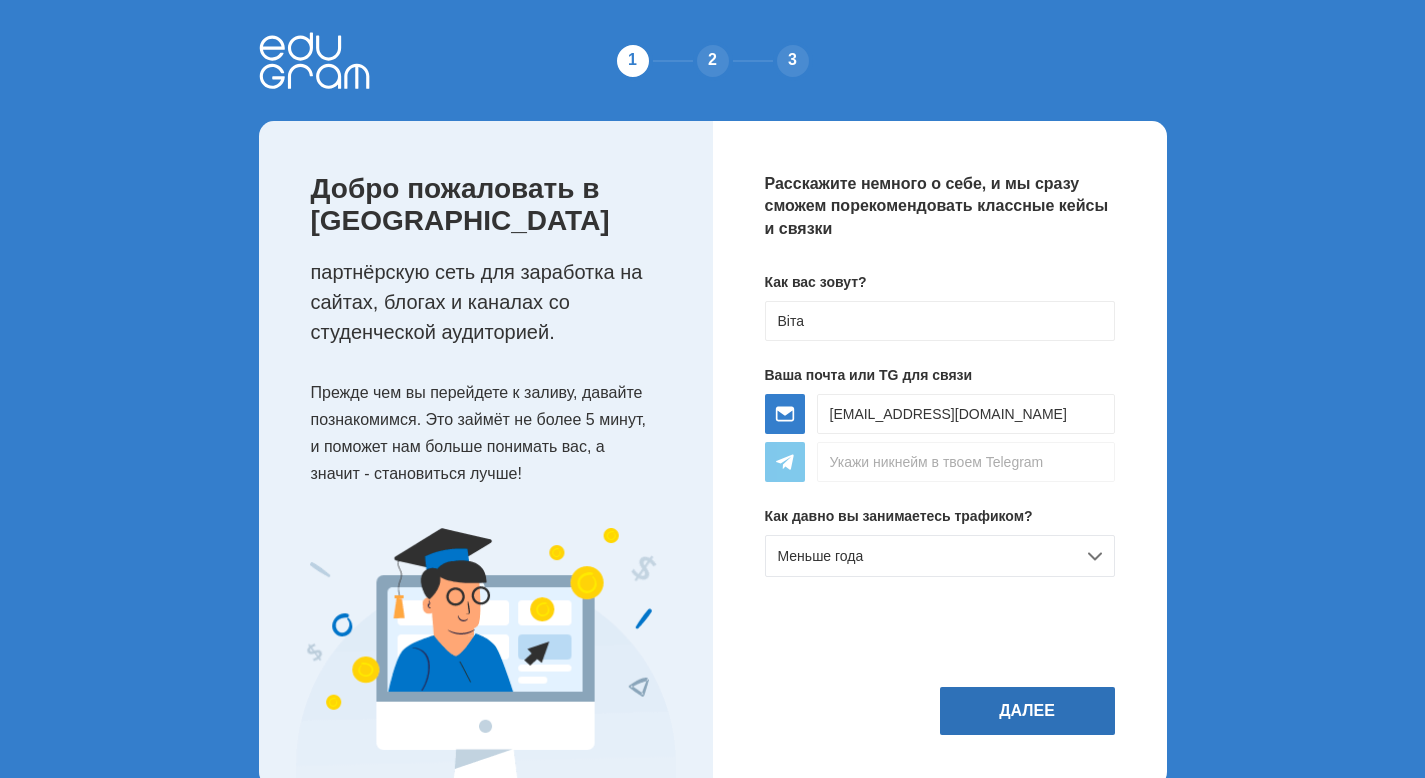 click on "Далее" at bounding box center [1027, 711] 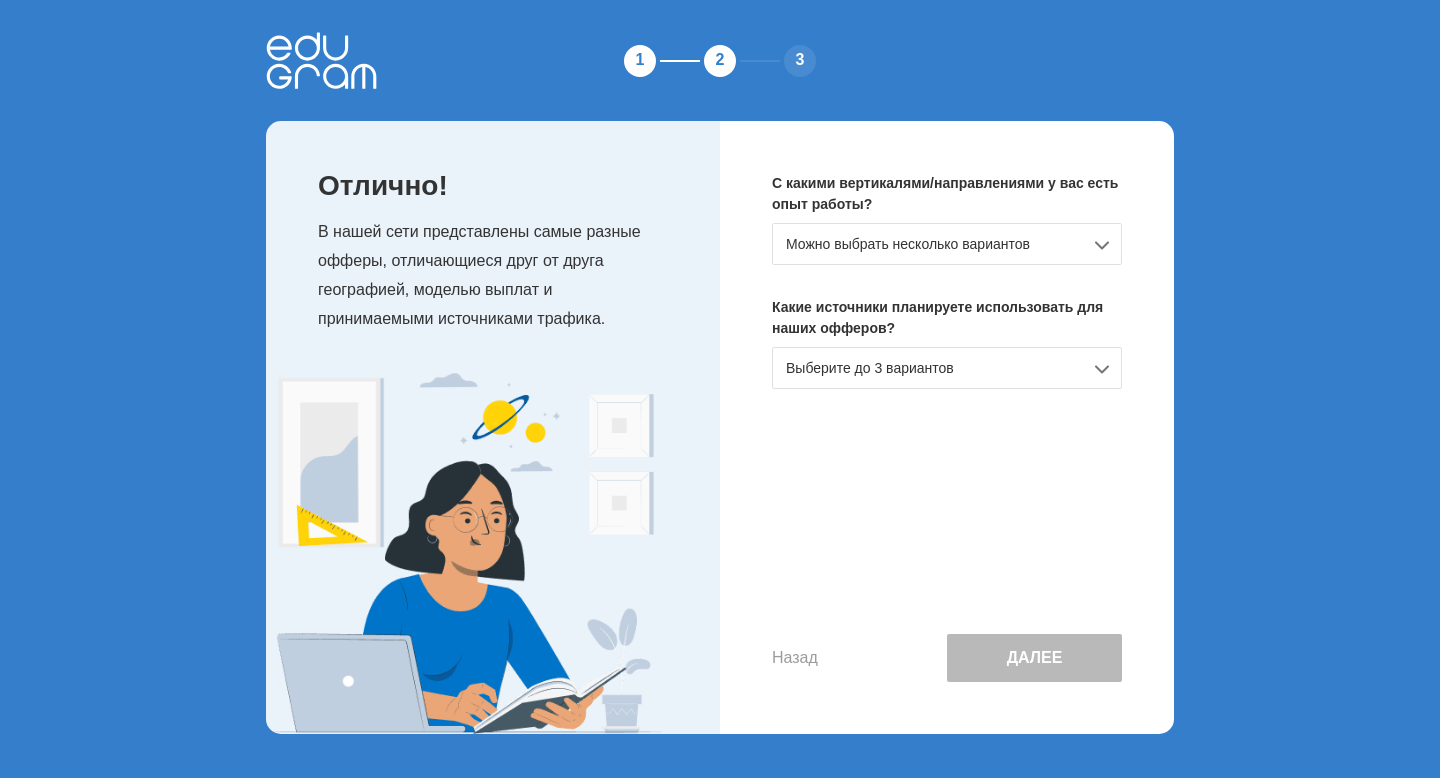 click on "Можно выбрать несколько вариантов" at bounding box center (947, 244) 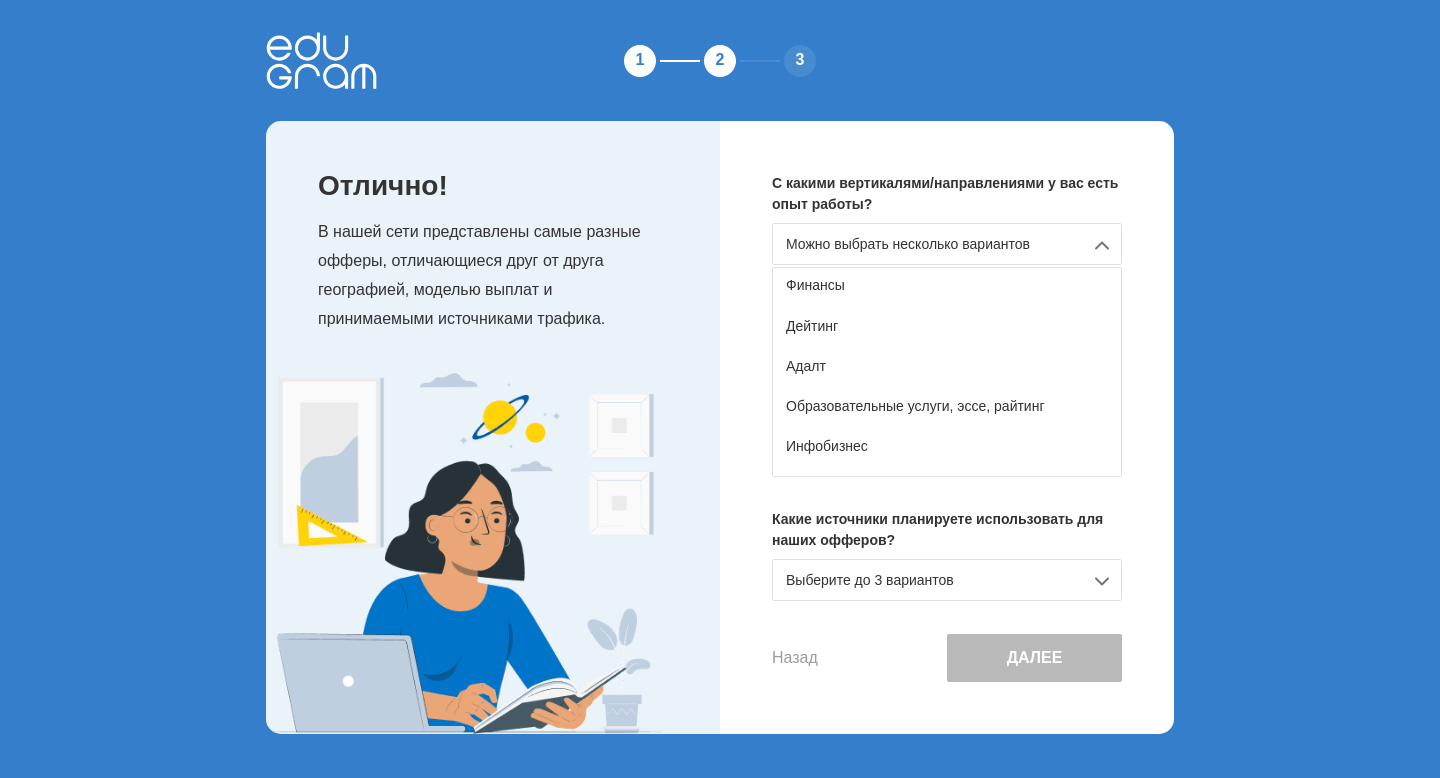 scroll, scrollTop: 179, scrollLeft: 0, axis: vertical 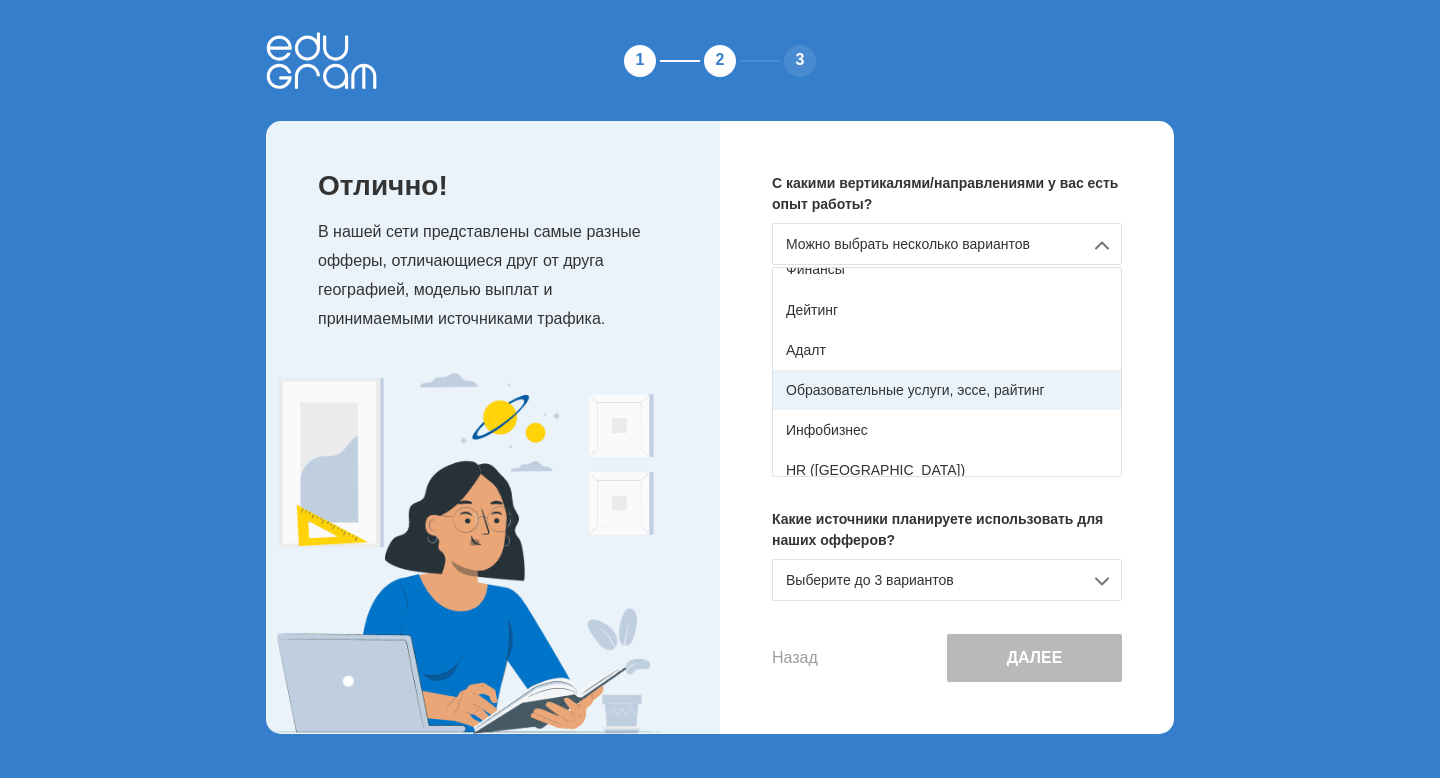 click on "Образовательные услуги, эссе, райтинг" at bounding box center [947, 390] 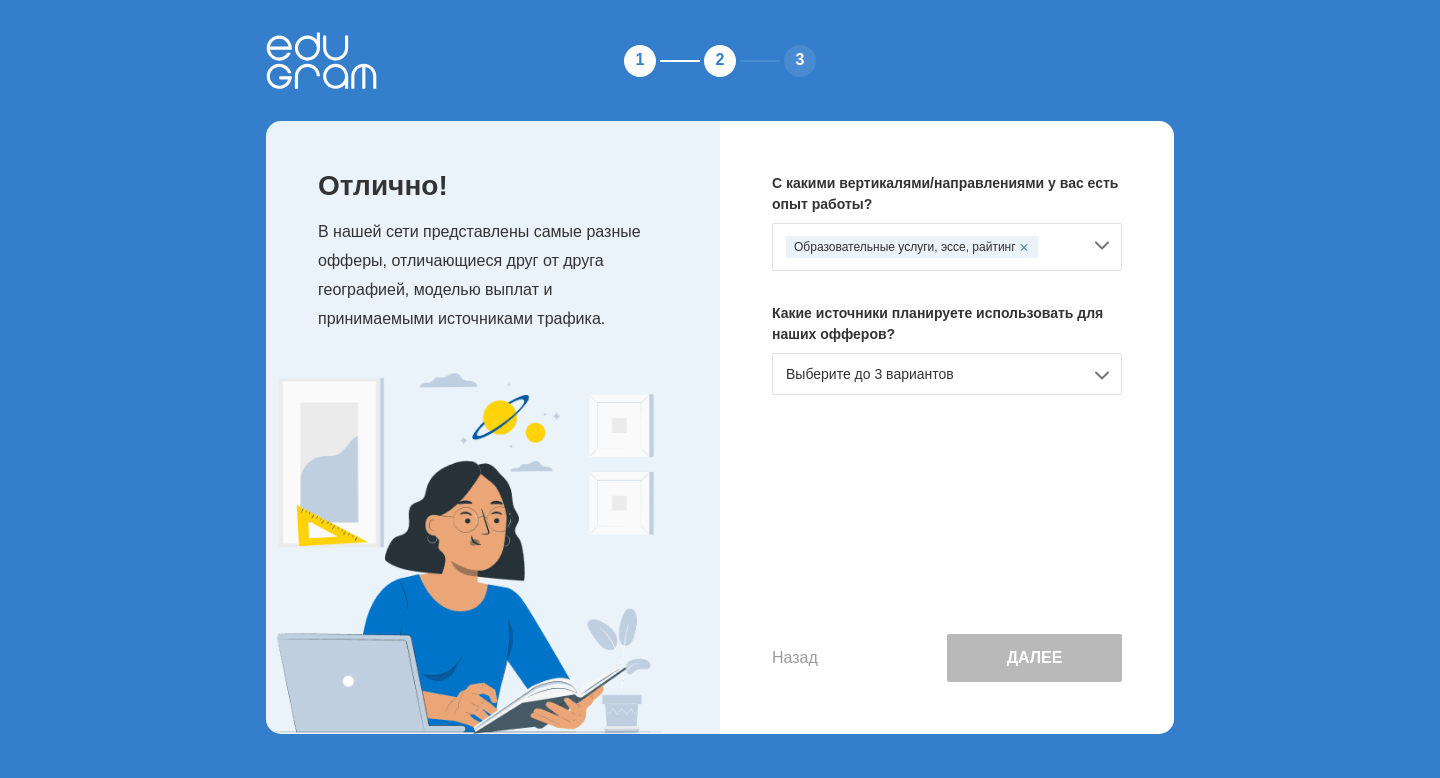 click on "Выберите до 3 вариантов" at bounding box center [947, 374] 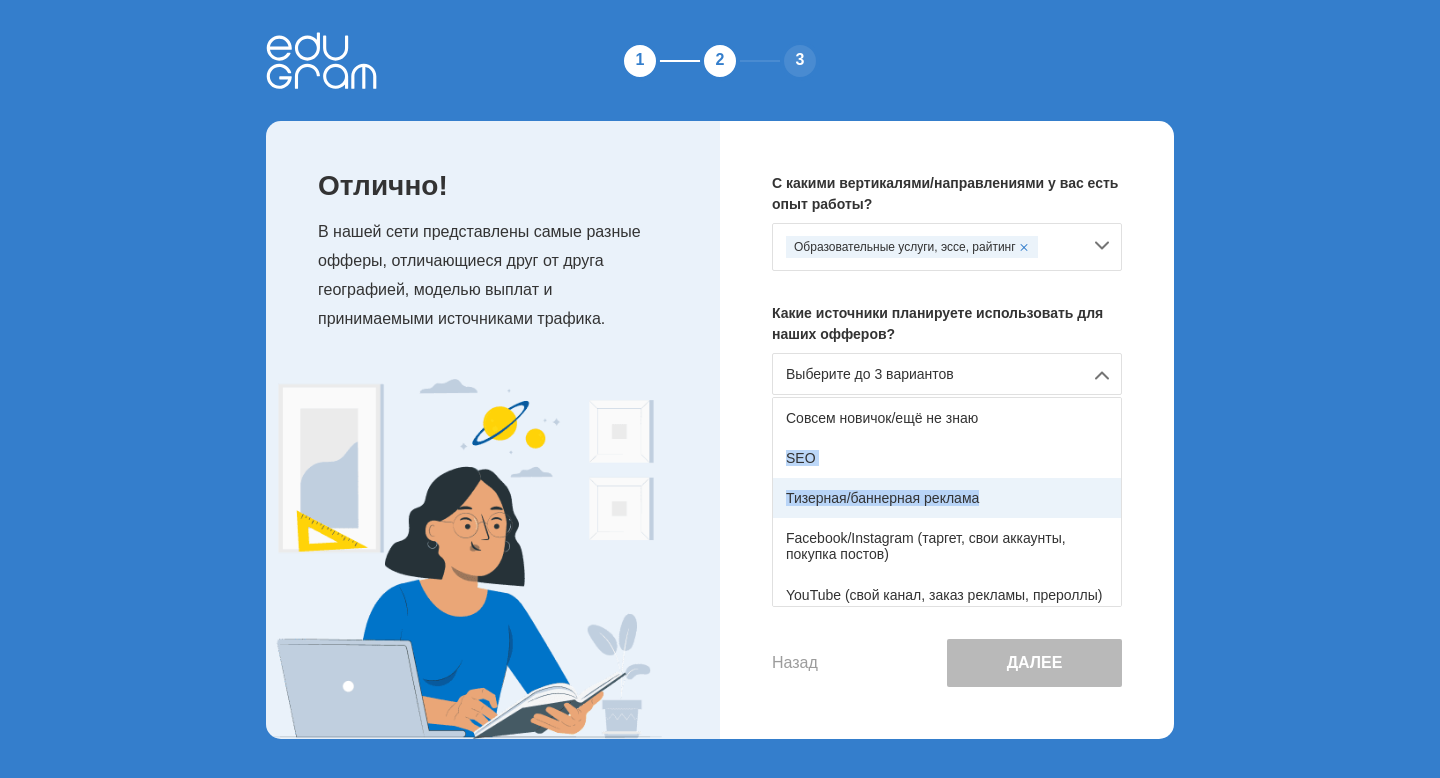 drag, startPoint x: 1115, startPoint y: 422, endPoint x: 1112, endPoint y: 490, distance: 68.06615 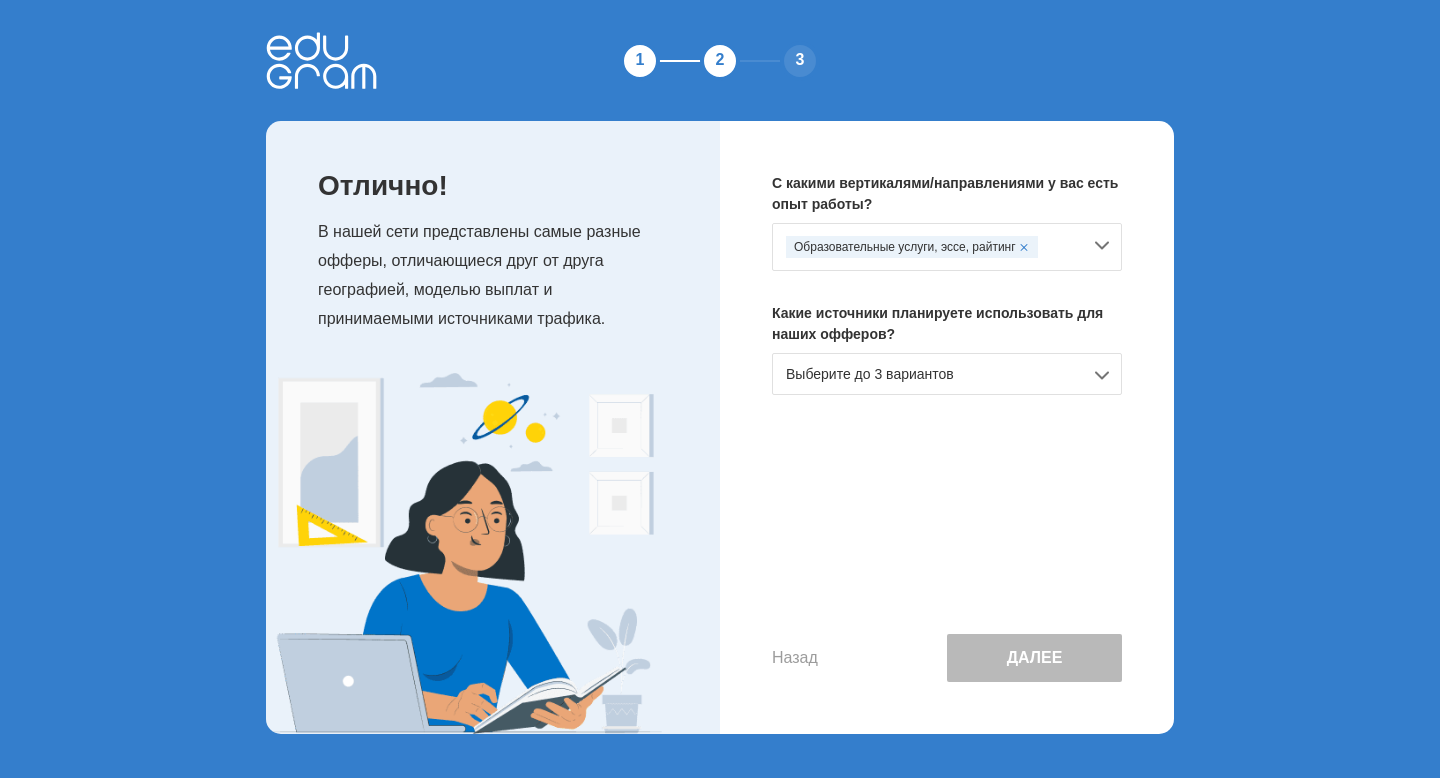 click on "Выберите до 3 вариантов" at bounding box center [947, 374] 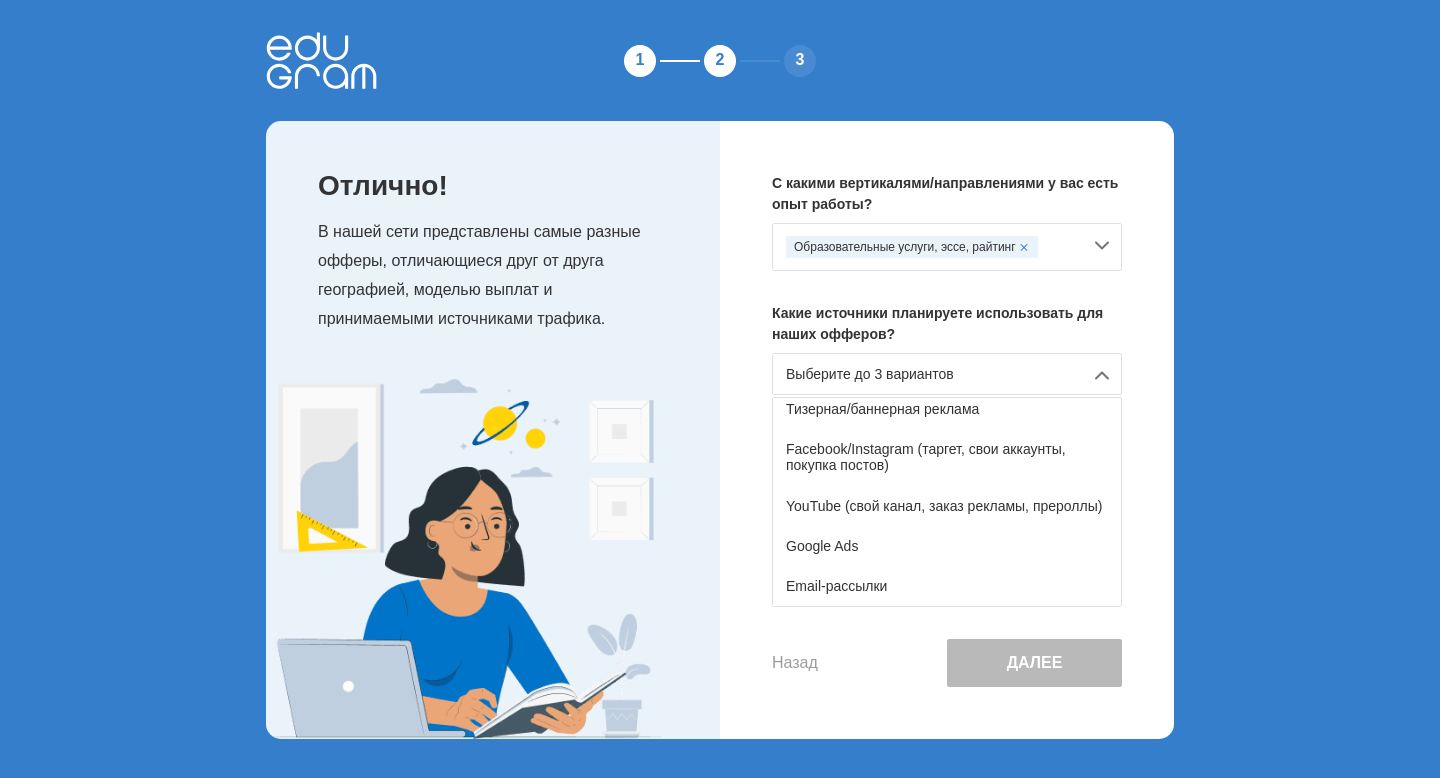 scroll, scrollTop: 135, scrollLeft: 0, axis: vertical 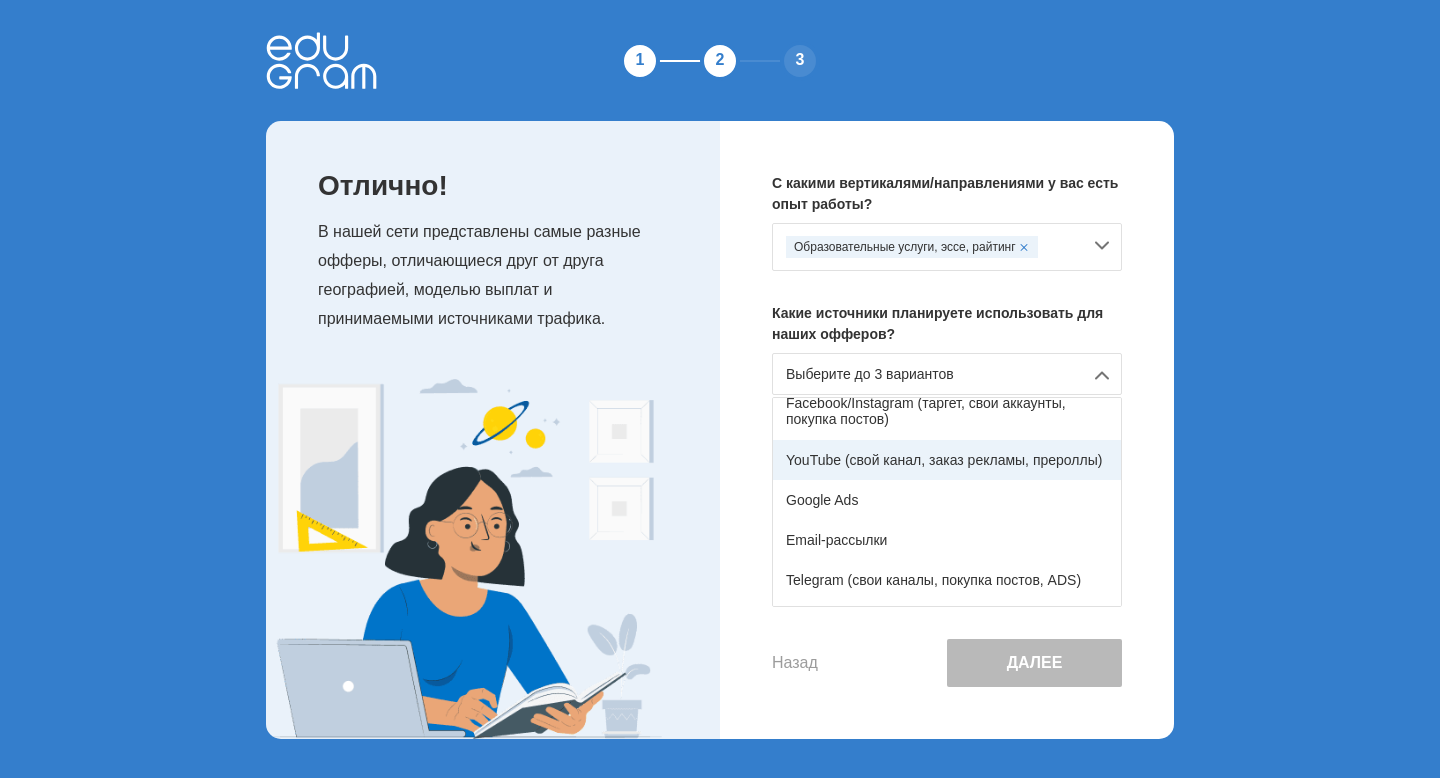 click on "YouTube (свой канал, заказ рекламы, прероллы)" at bounding box center [947, 460] 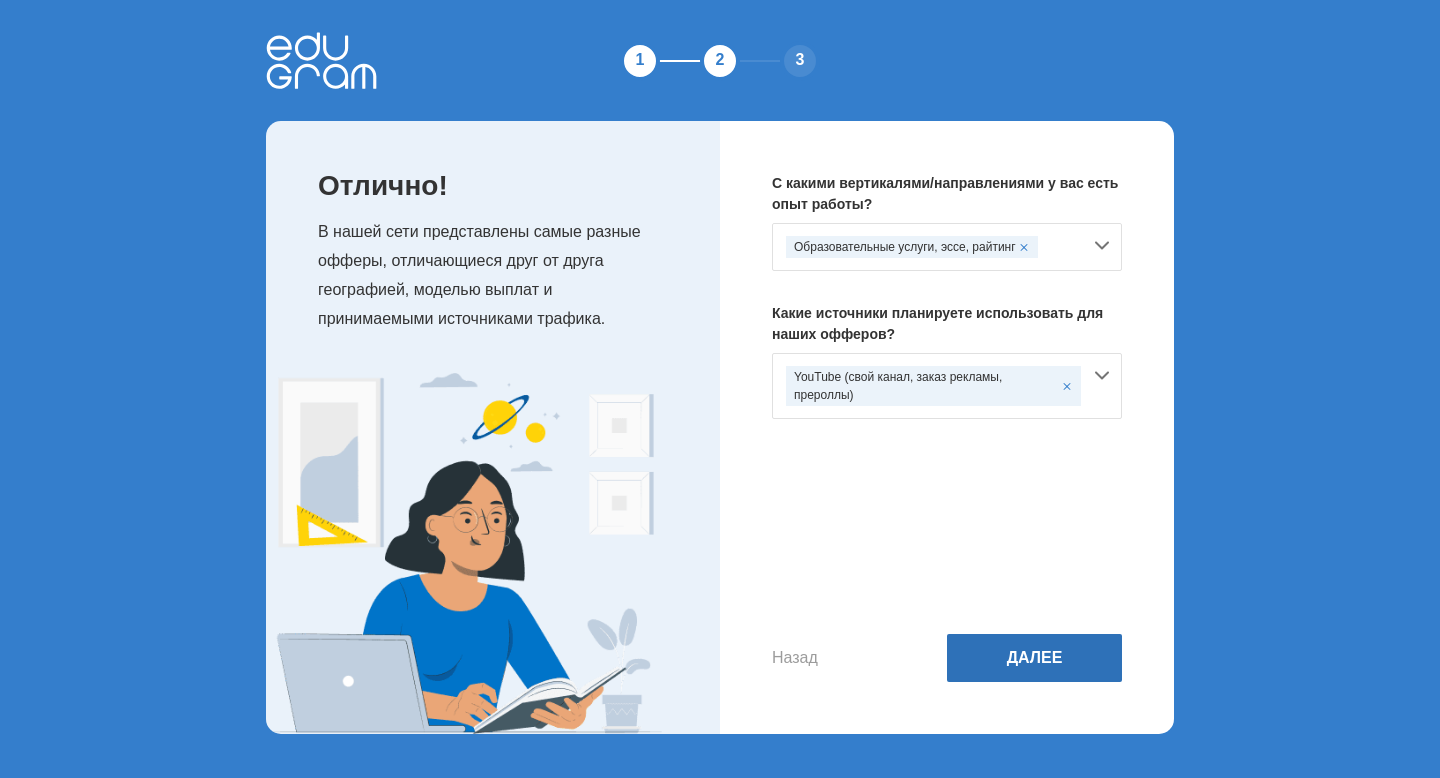 click on "Далее" at bounding box center [1034, 658] 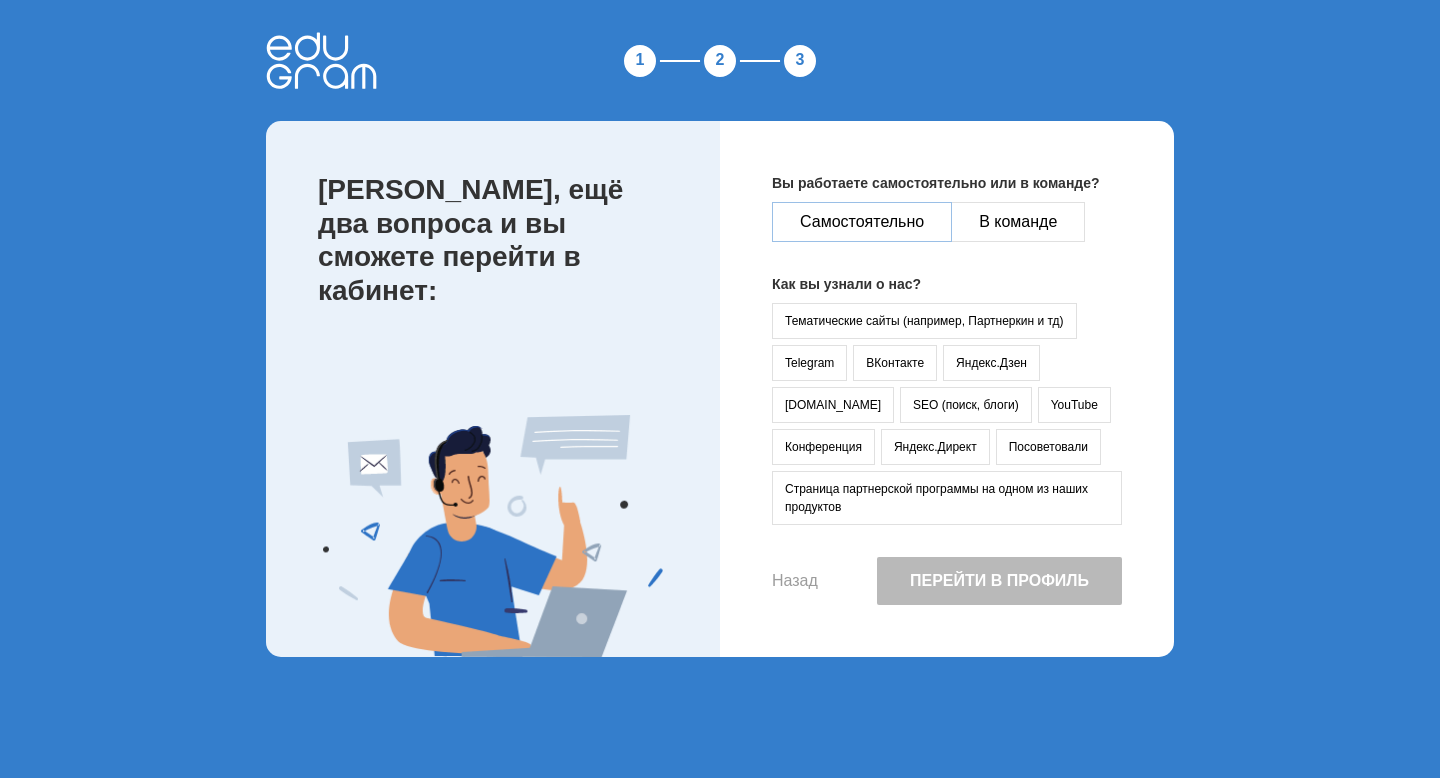 click on "Самостоятельно" at bounding box center [862, 222] 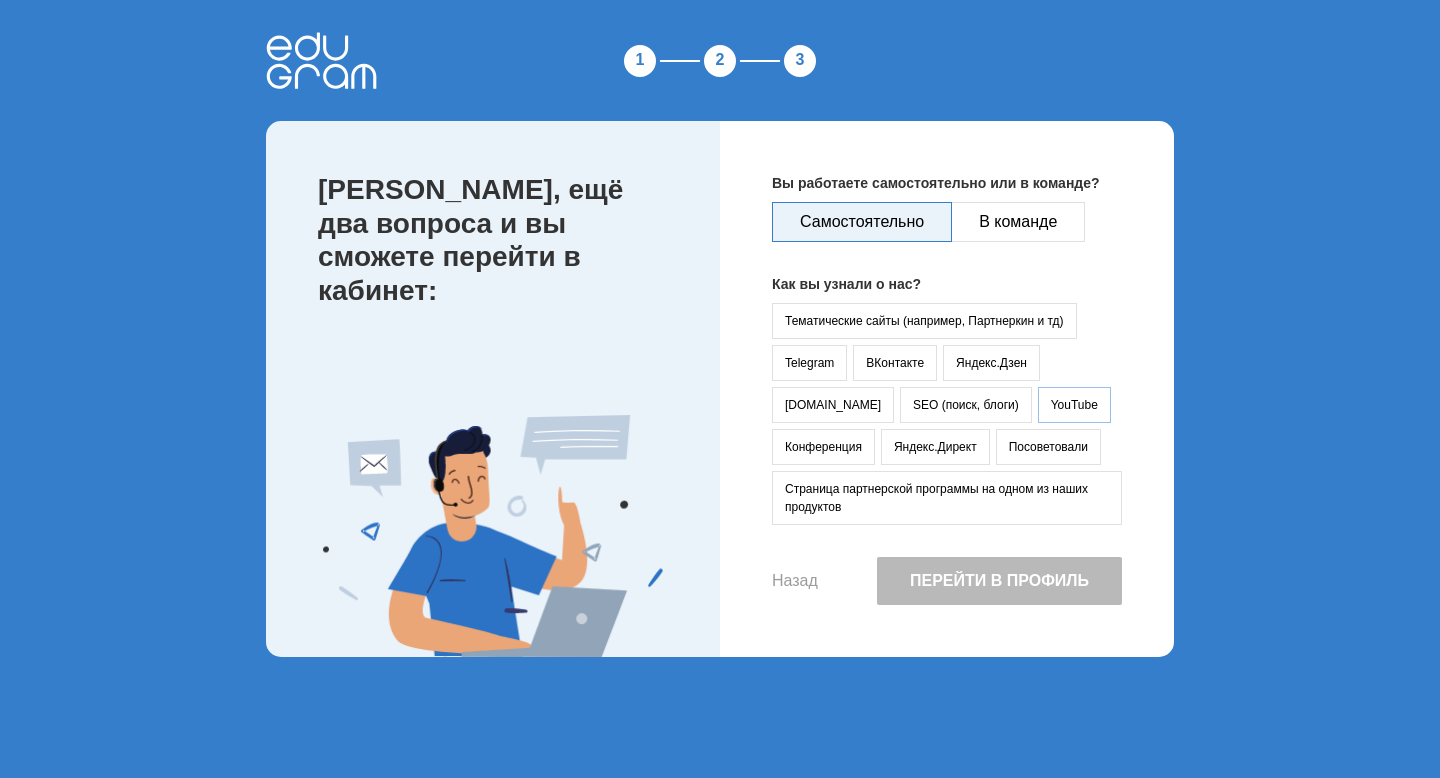 click on "YouTube" at bounding box center (1074, 405) 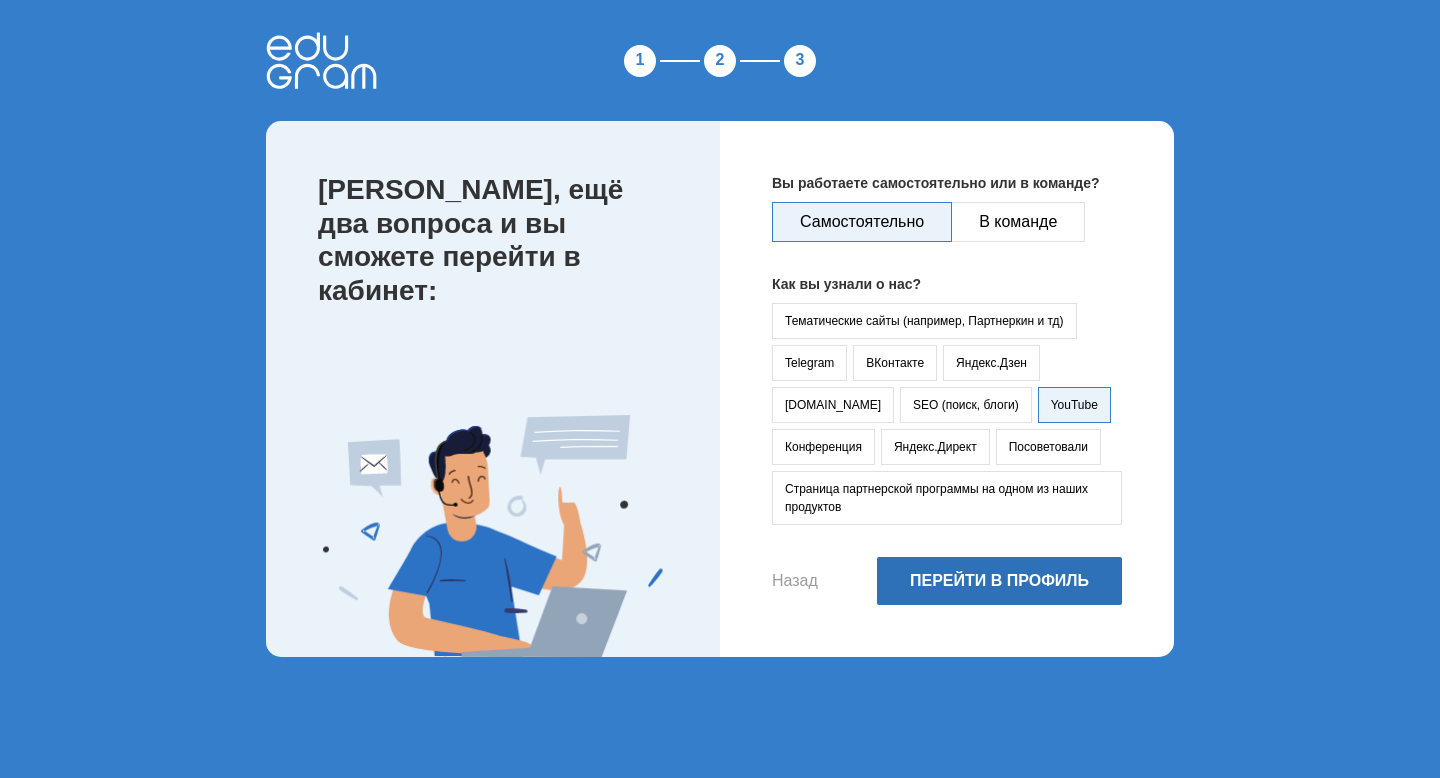 click on "Перейти в профиль" at bounding box center [999, 581] 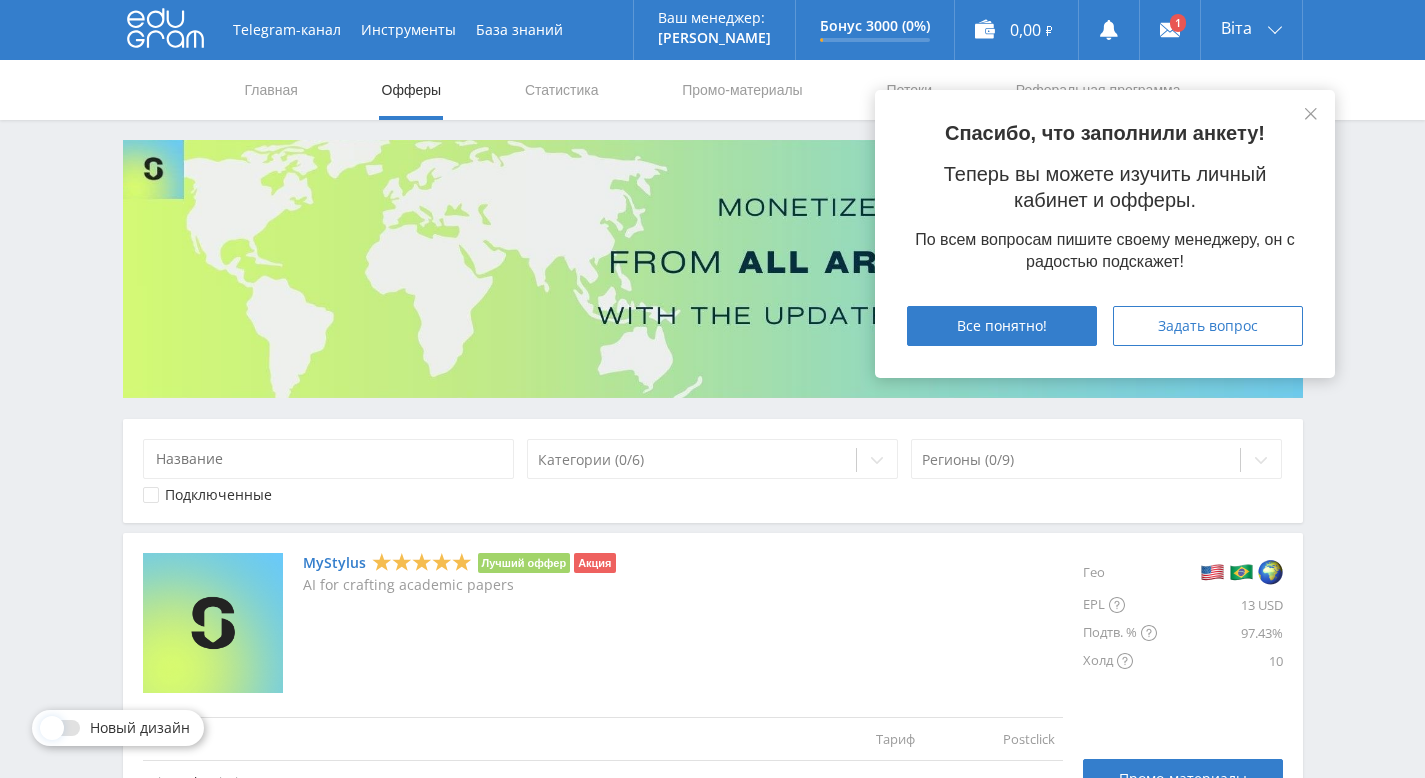 scroll, scrollTop: 0, scrollLeft: 0, axis: both 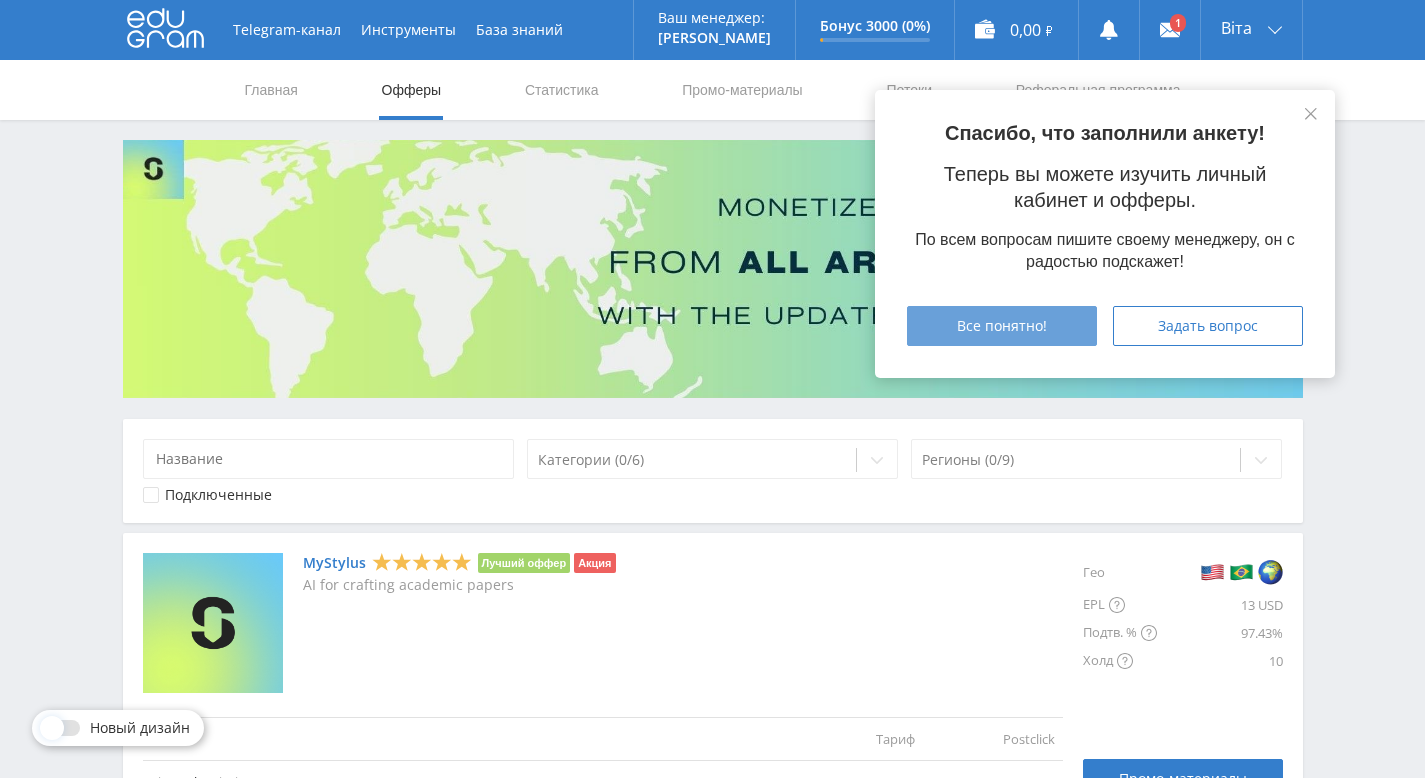 click on "Все понятно!" at bounding box center (1002, 326) 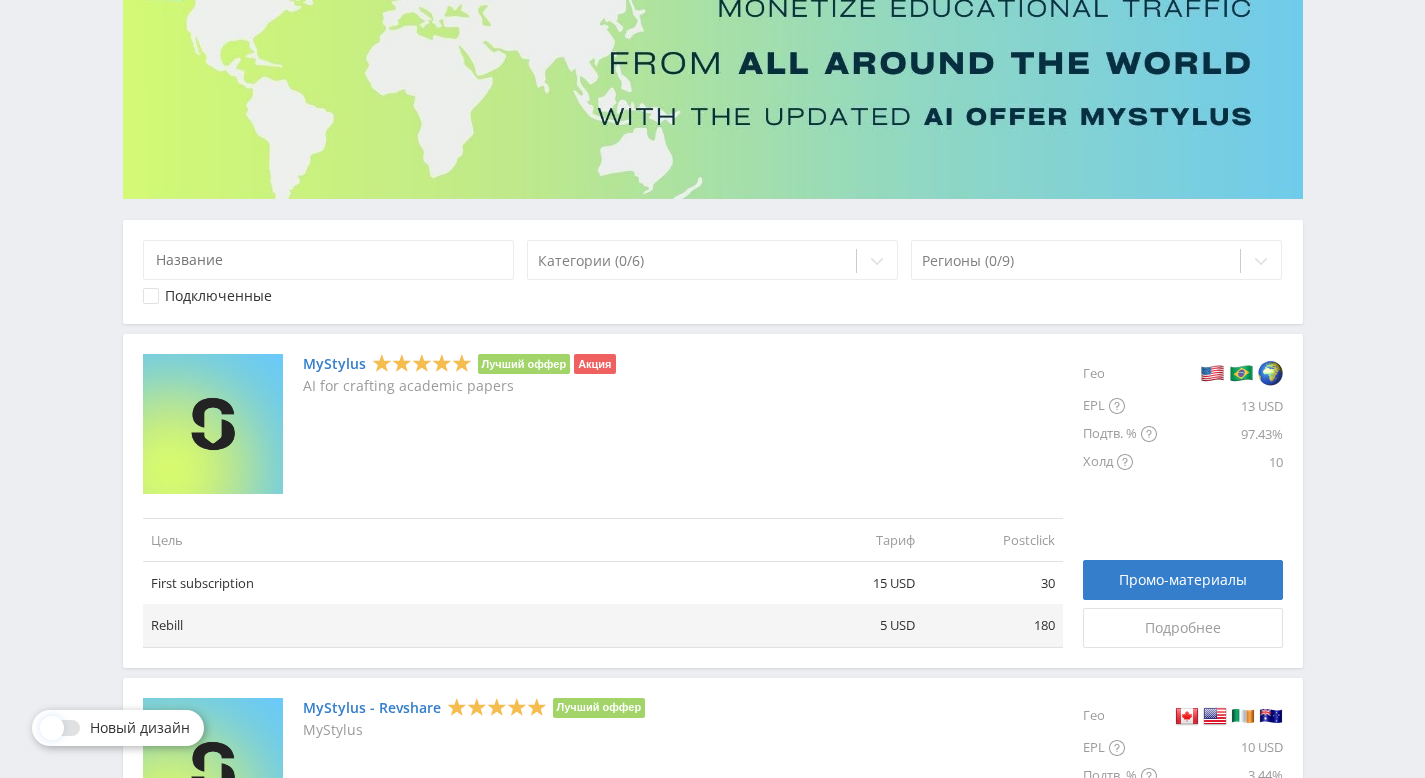 scroll, scrollTop: 156, scrollLeft: 0, axis: vertical 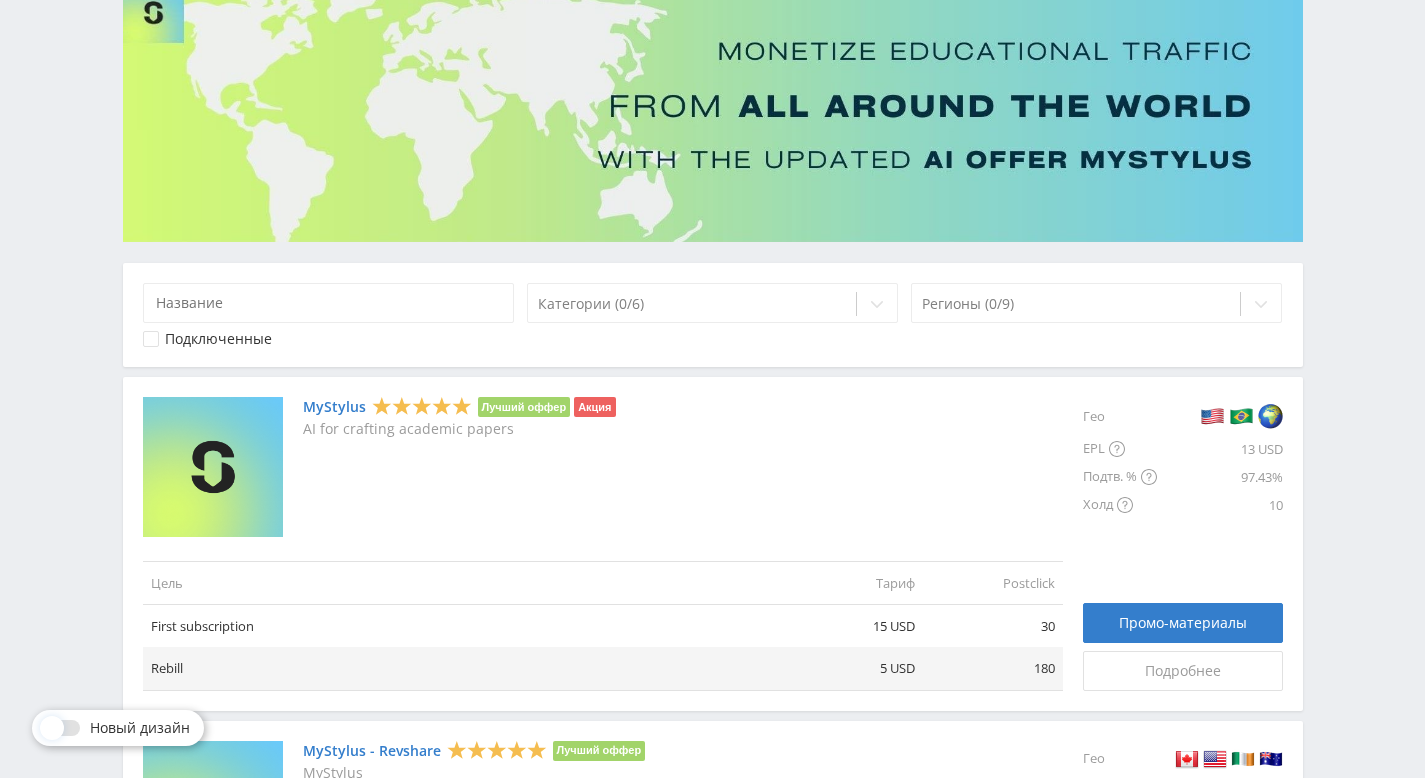 click on "MyStylus" at bounding box center (334, 407) 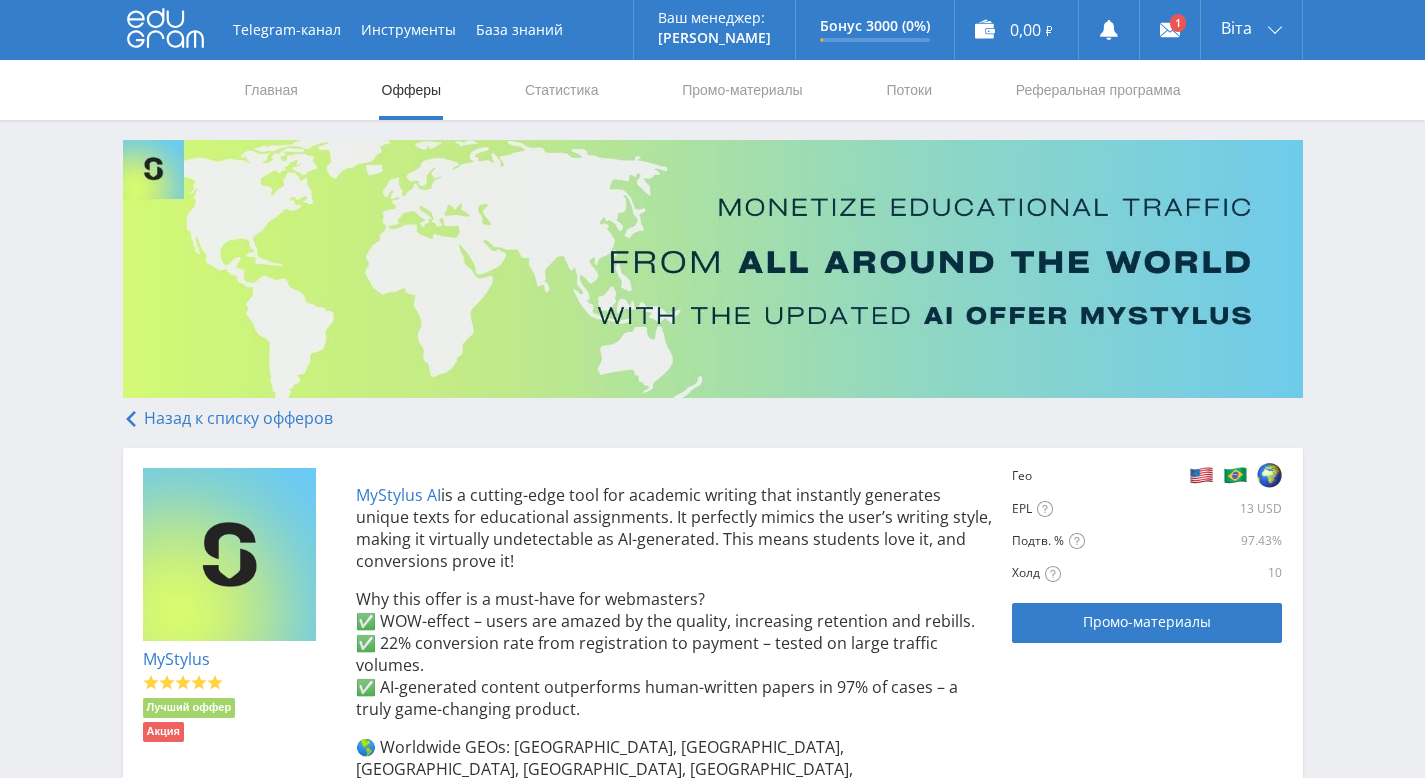 scroll, scrollTop: 0, scrollLeft: 0, axis: both 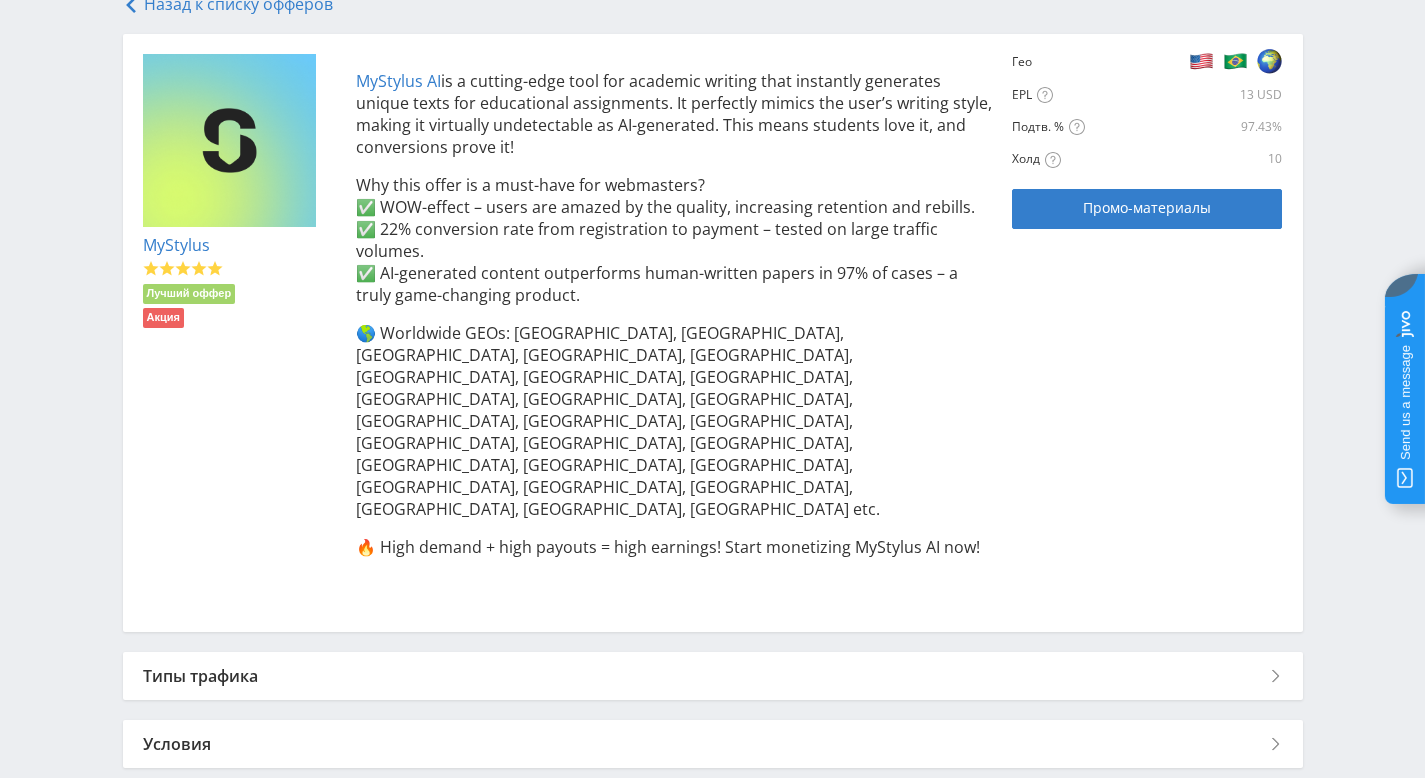click on "Типы трафика" at bounding box center (713, 676) 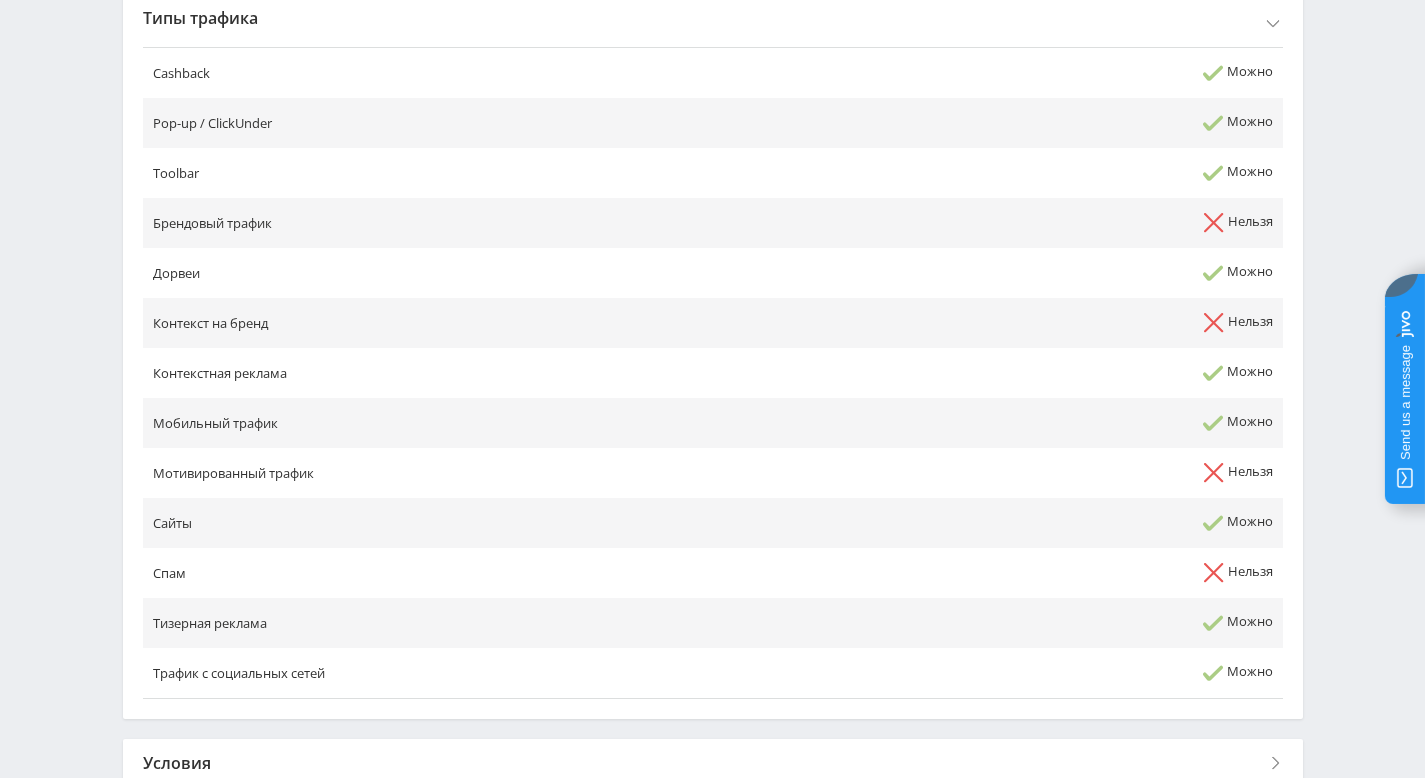 scroll, scrollTop: 1091, scrollLeft: 0, axis: vertical 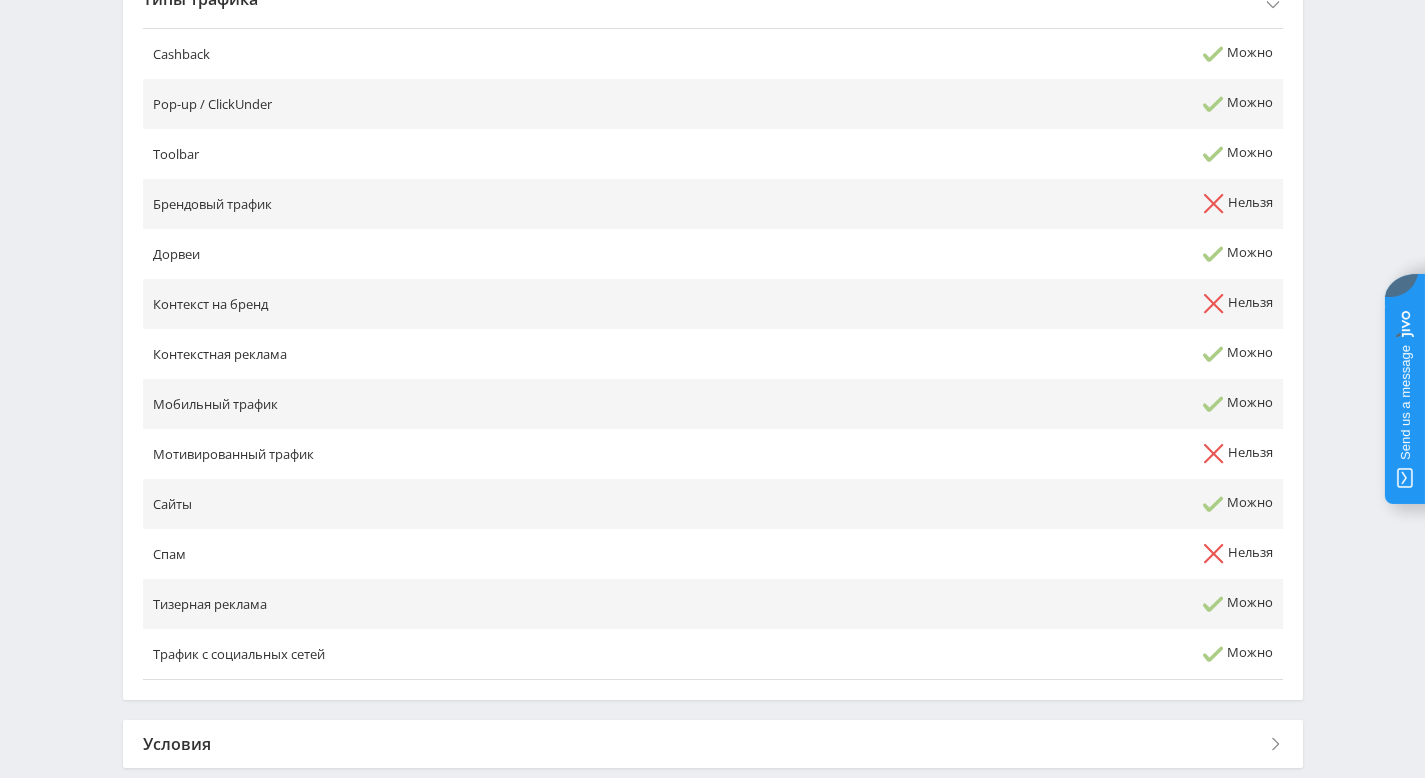click on "Условия" at bounding box center (713, 744) 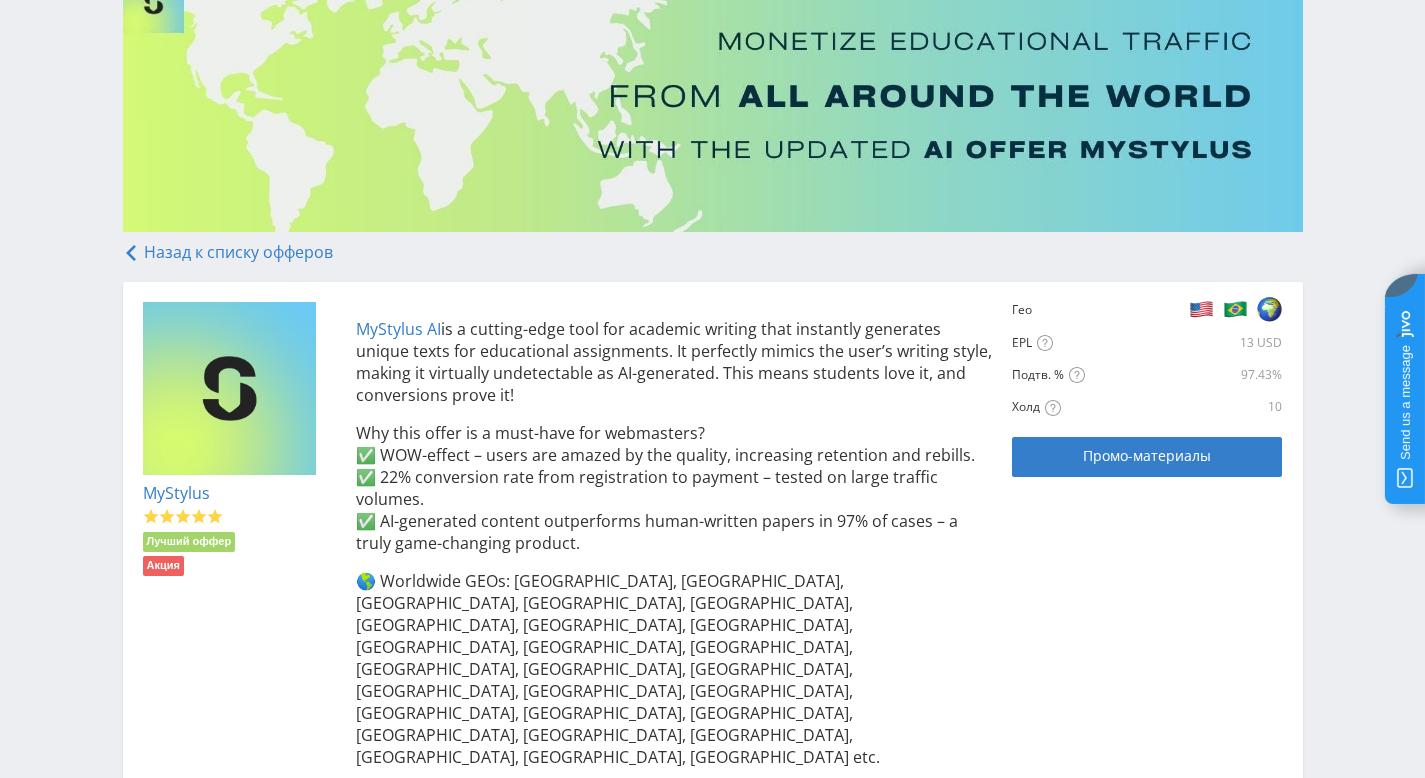 scroll, scrollTop: 82, scrollLeft: 0, axis: vertical 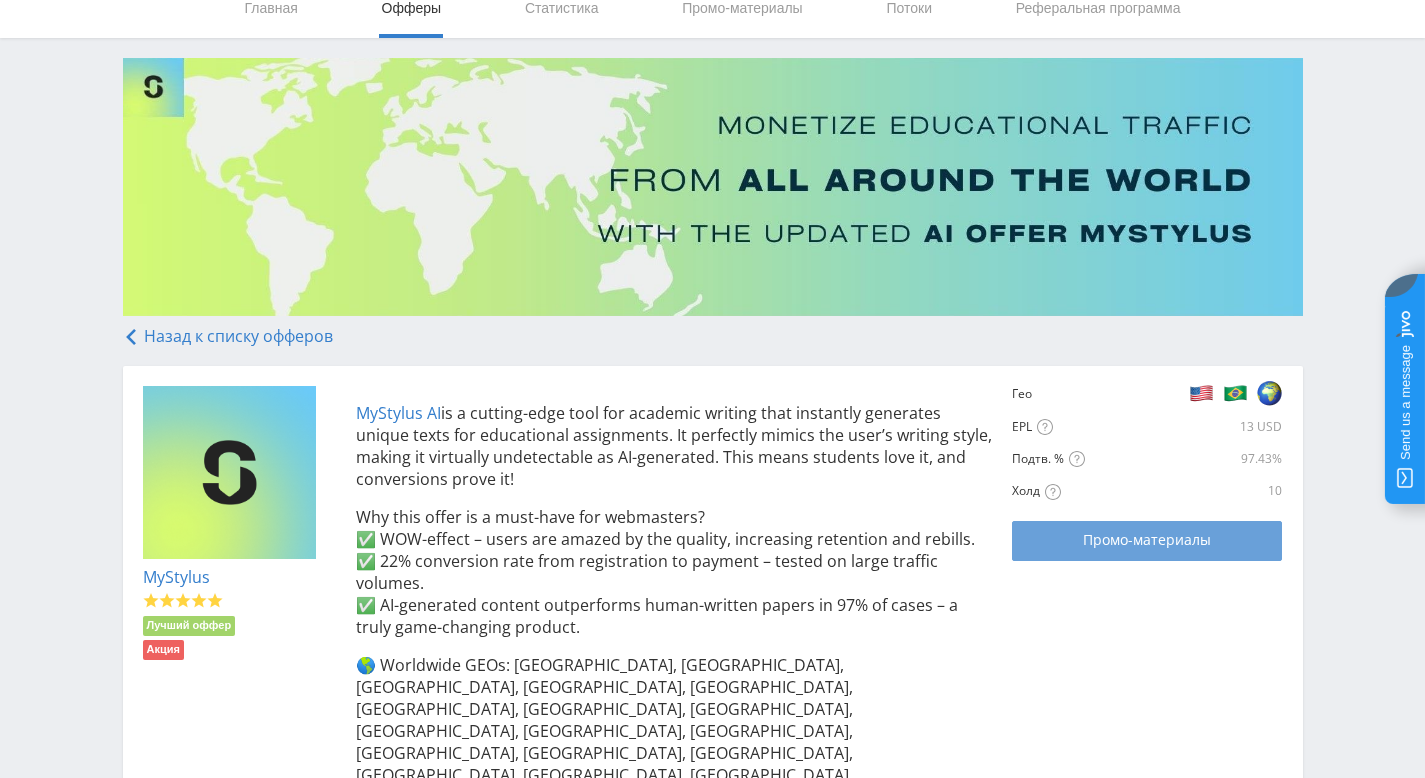 click on "Промо-материалы" at bounding box center [1147, 540] 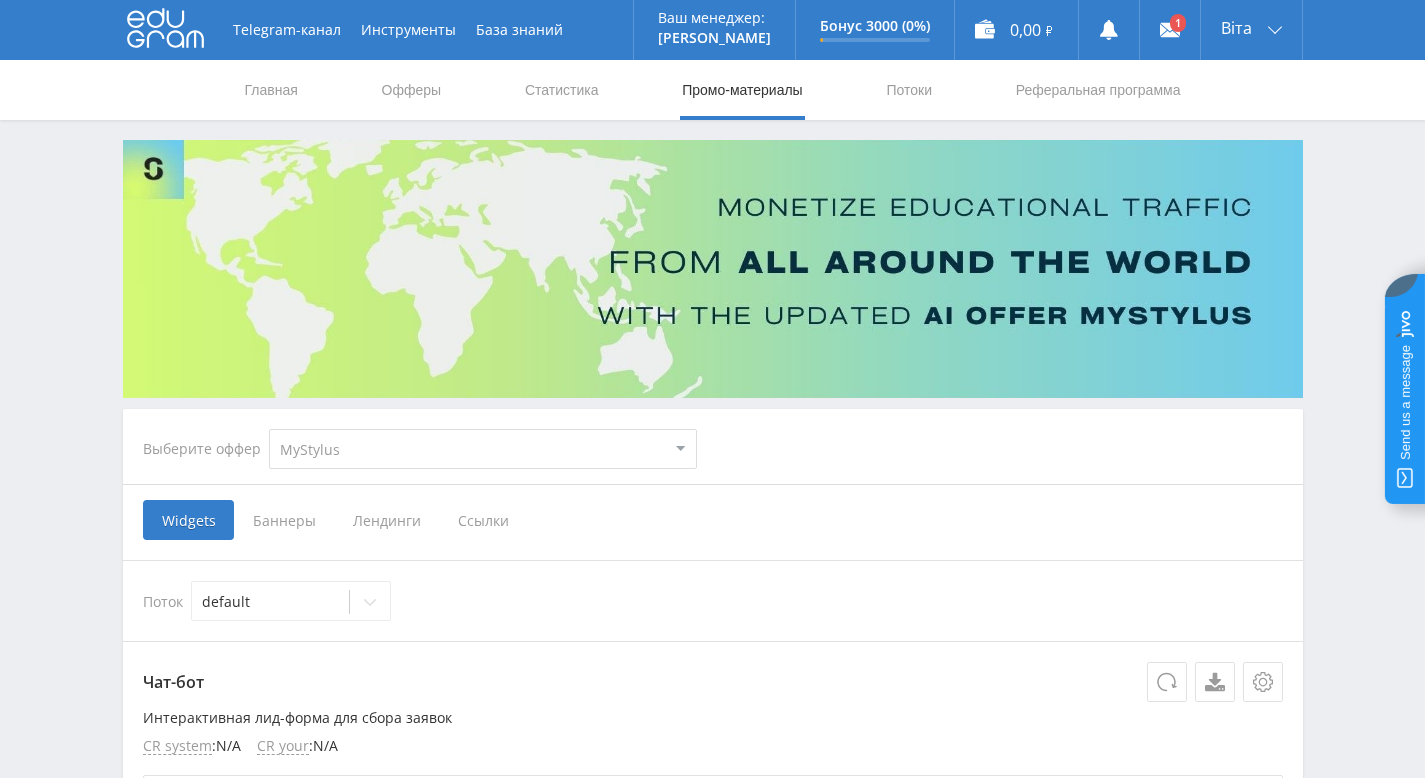 scroll, scrollTop: 0, scrollLeft: 0, axis: both 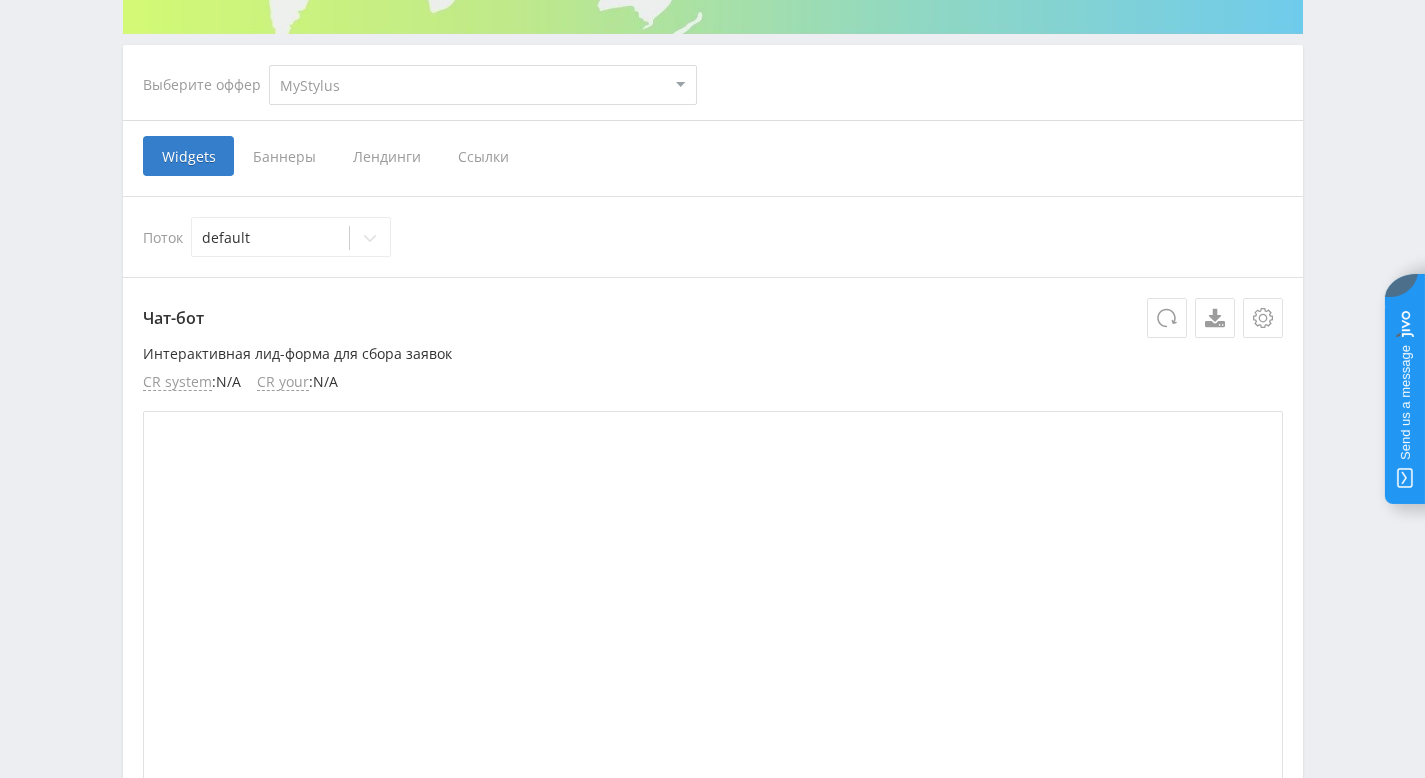 click on "Ссылки" at bounding box center [483, 156] 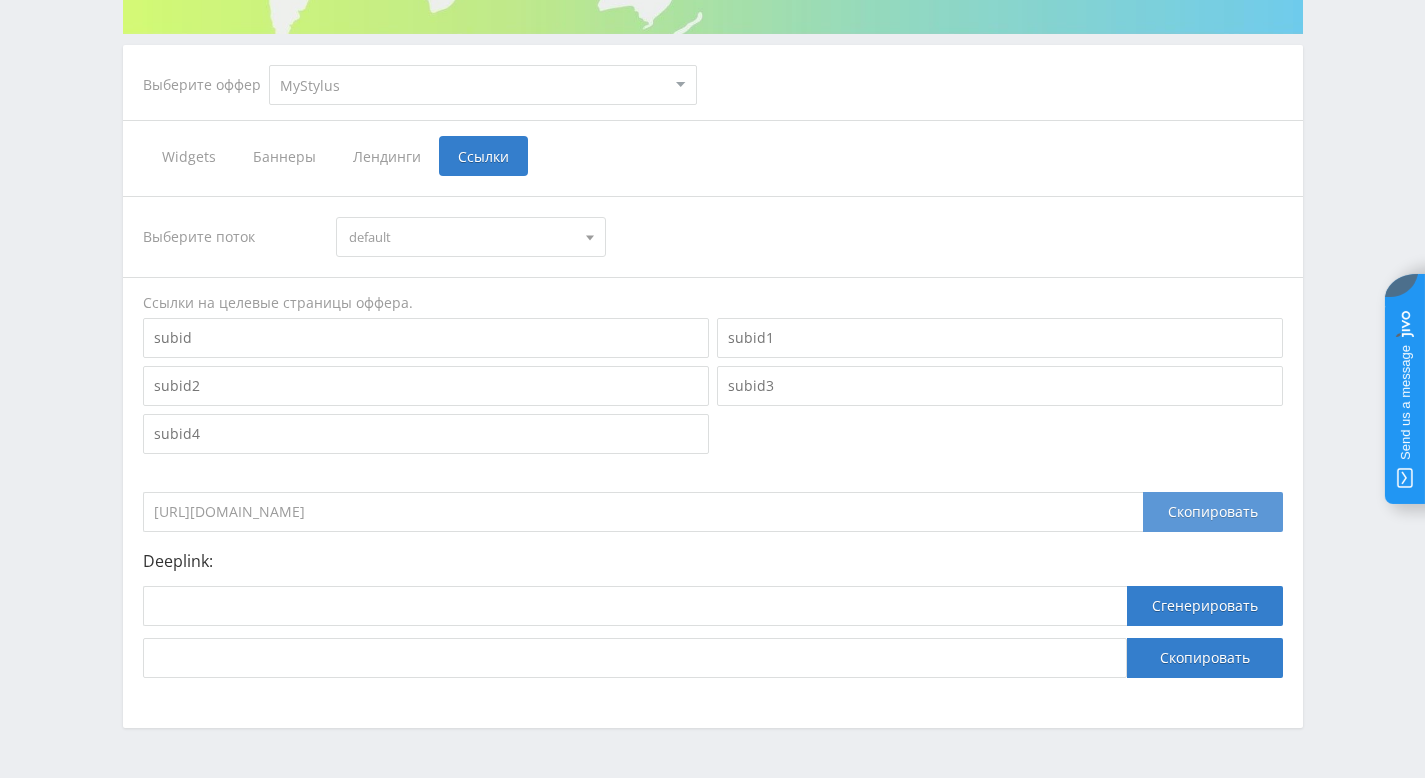 click on "Скопировать" at bounding box center (1213, 512) 